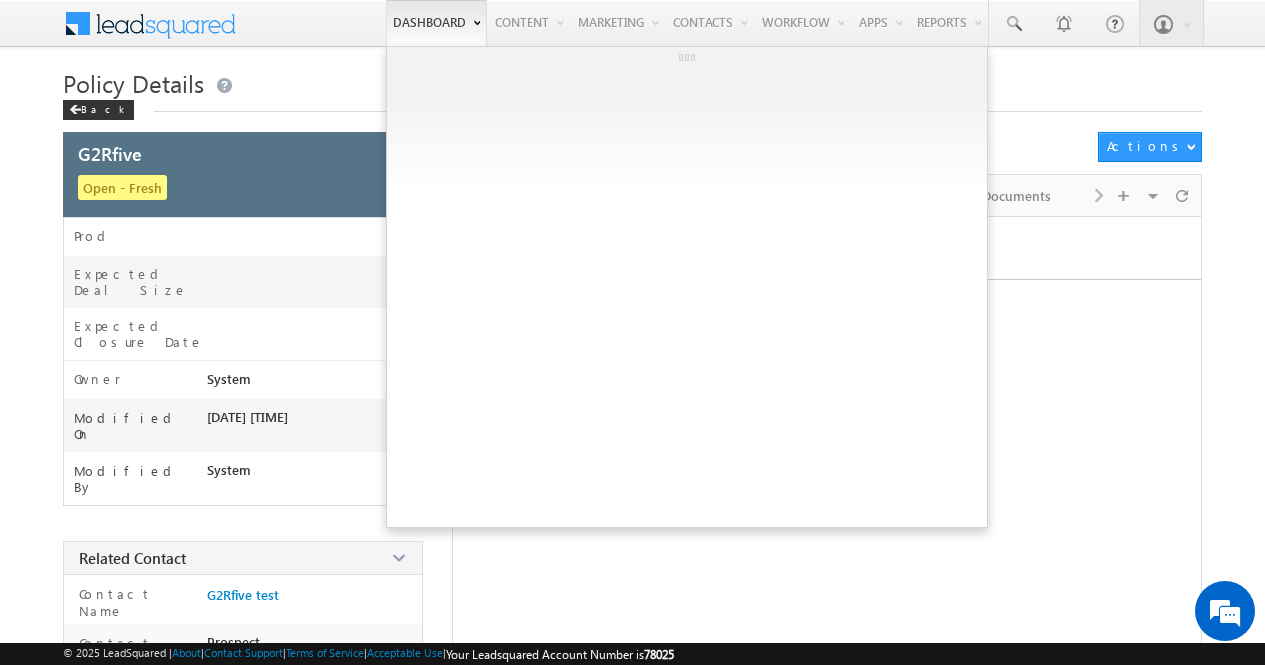 scroll, scrollTop: 0, scrollLeft: 0, axis: both 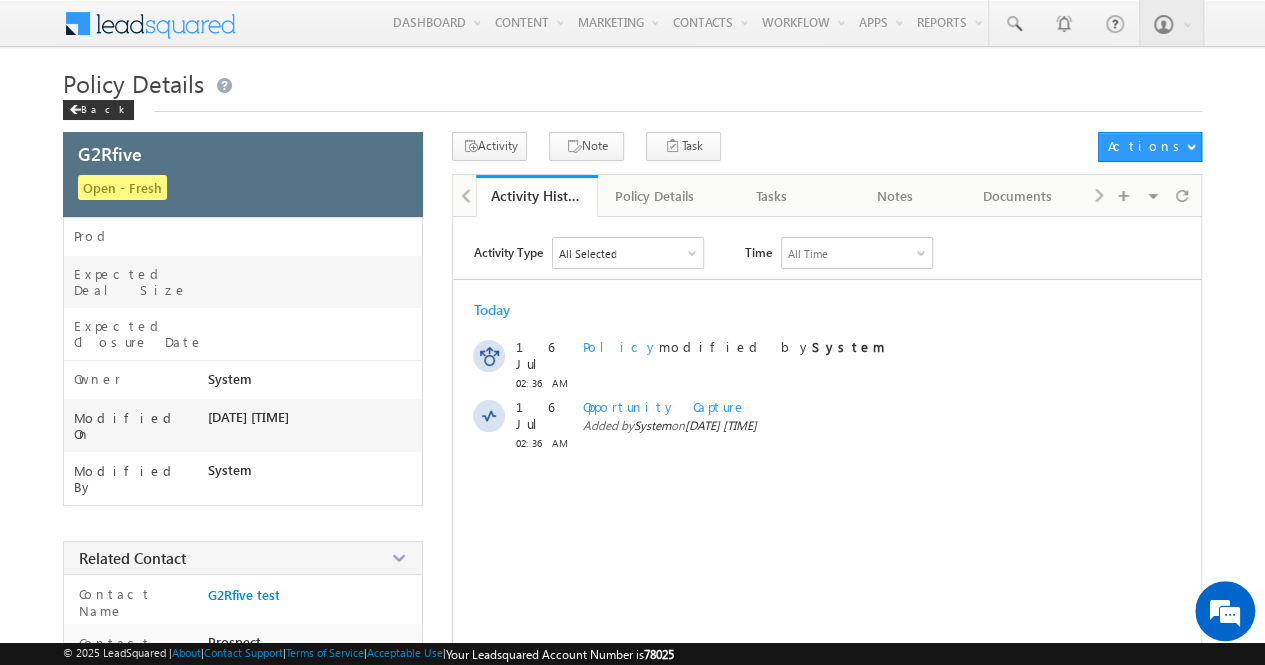 click on "Activity Type
All Selected
Select All Other Activities 21 Owner Changed Status Changed Stage Changed Source Changed Notes Application Logged In - G2R Document Generation G2R Disposition Lead Push Response Lead Shared through Agent Popup Lead Shared through Agent Popup Left a Voice Mail Meeting Opportunity Owner Update Opportunity Shared through Agent Popup Send To Dialler Spoke with Gatekeeper Topbar CTA button clicked Topbar Viewed Visited Booth in Tradeshow Completed Tasks Phone Call Activities 2 Inbound Phone Call Activity Outbound Phone Call Activity Logs 3 Activity Change Logs Opportunity Change Logs Activity Delete Logs Dynamic Form Activities 2 Dynamic Form Submission Payment Duplicate Opportunities Detected 1 Duplicate Detected Opportunity Capture 1 Opportunity Captured
Time
All Time" at bounding box center [826, 587] 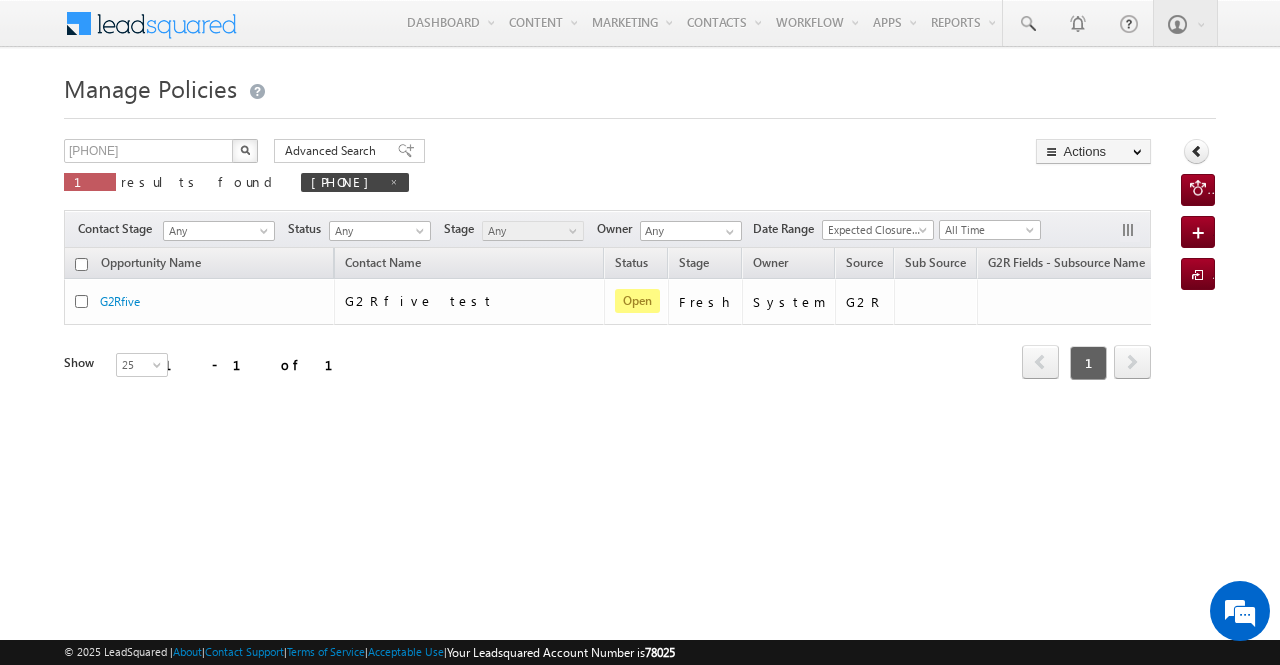 scroll, scrollTop: 0, scrollLeft: 0, axis: both 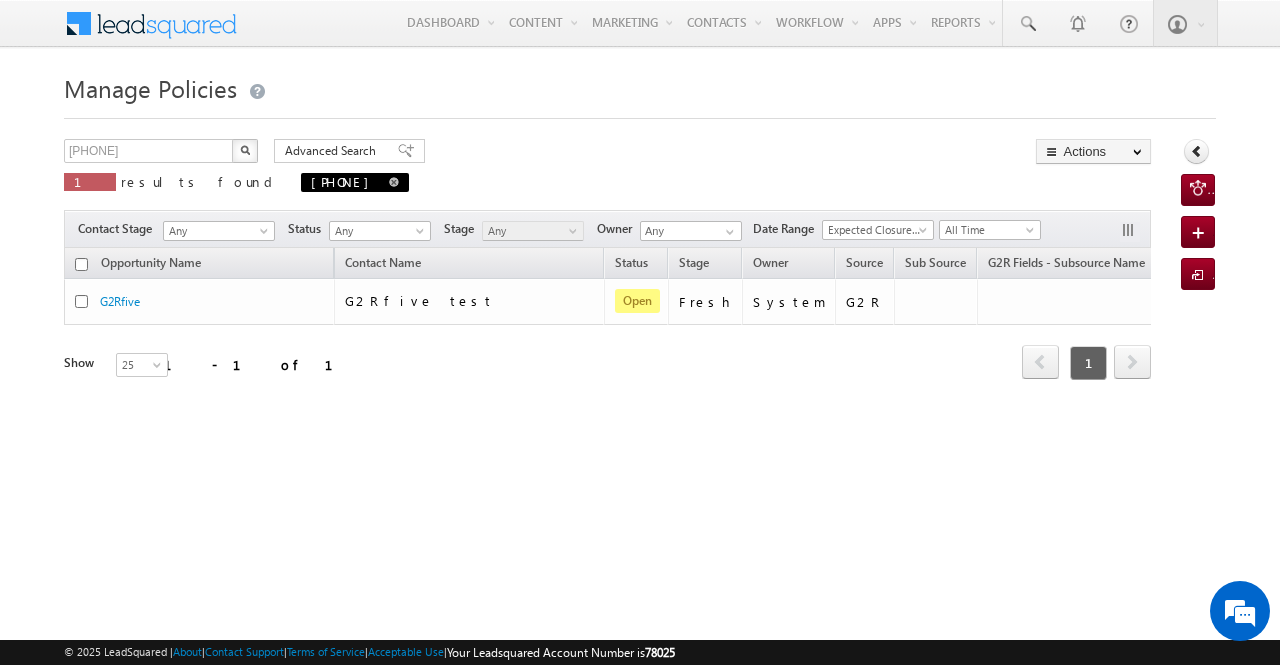 click at bounding box center [394, 182] 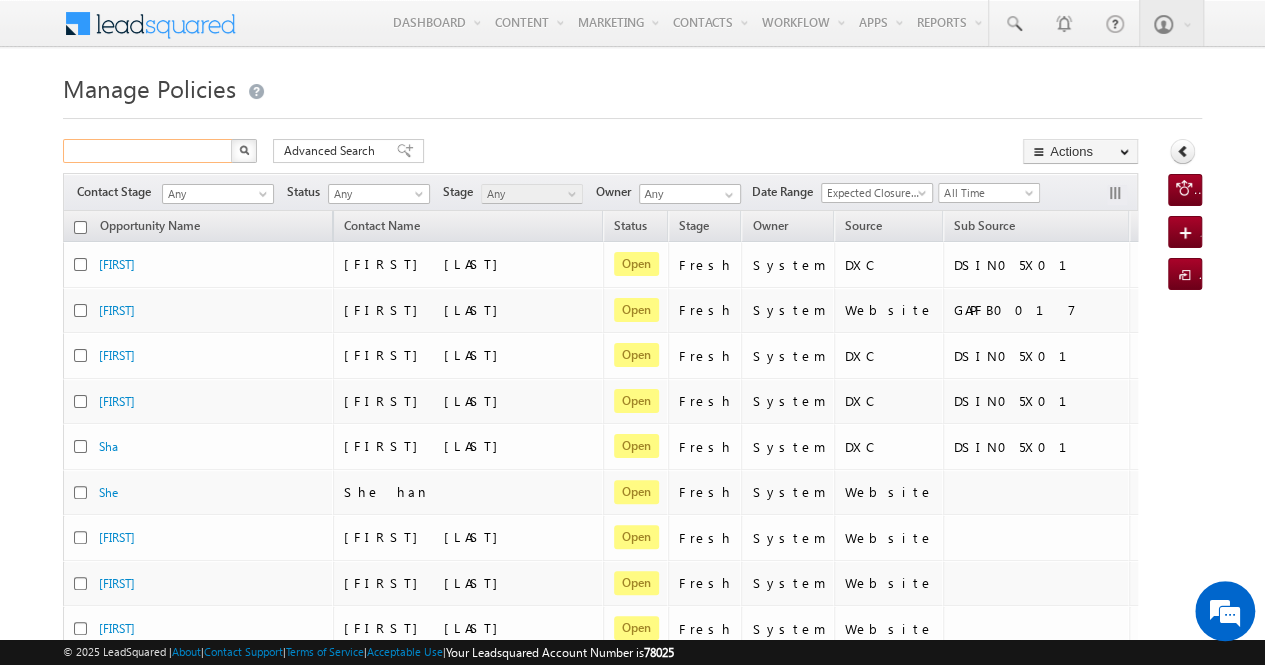 click at bounding box center [148, 151] 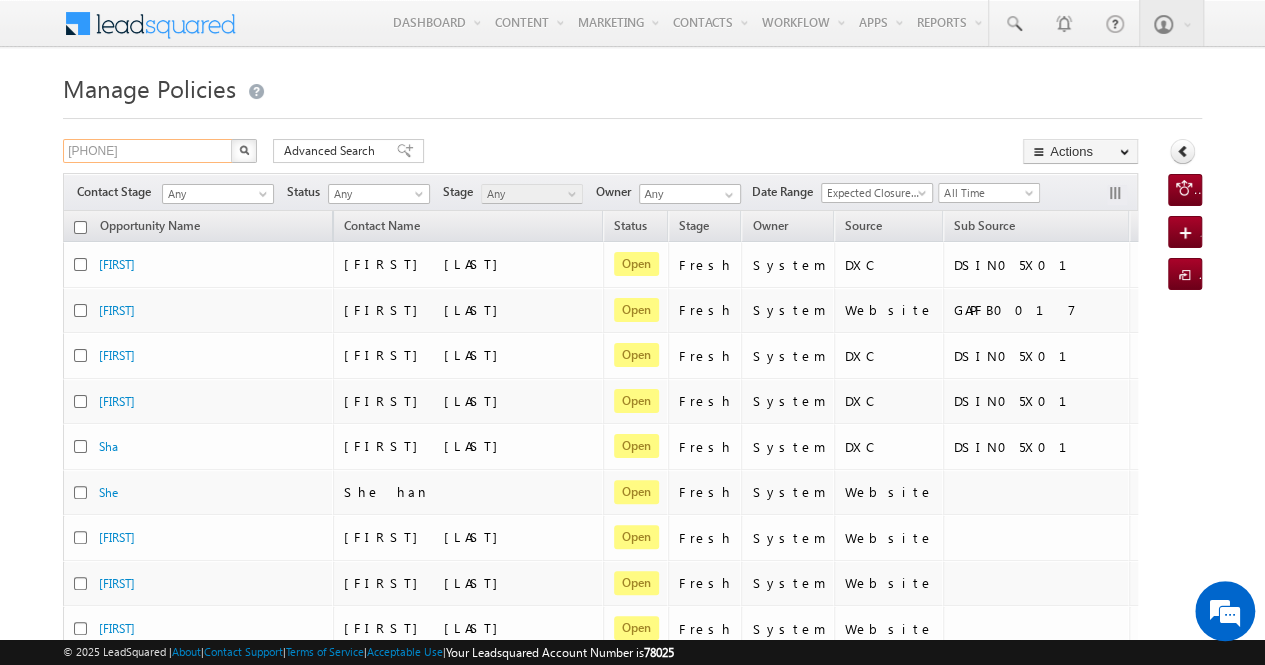 type on "[PHONE]" 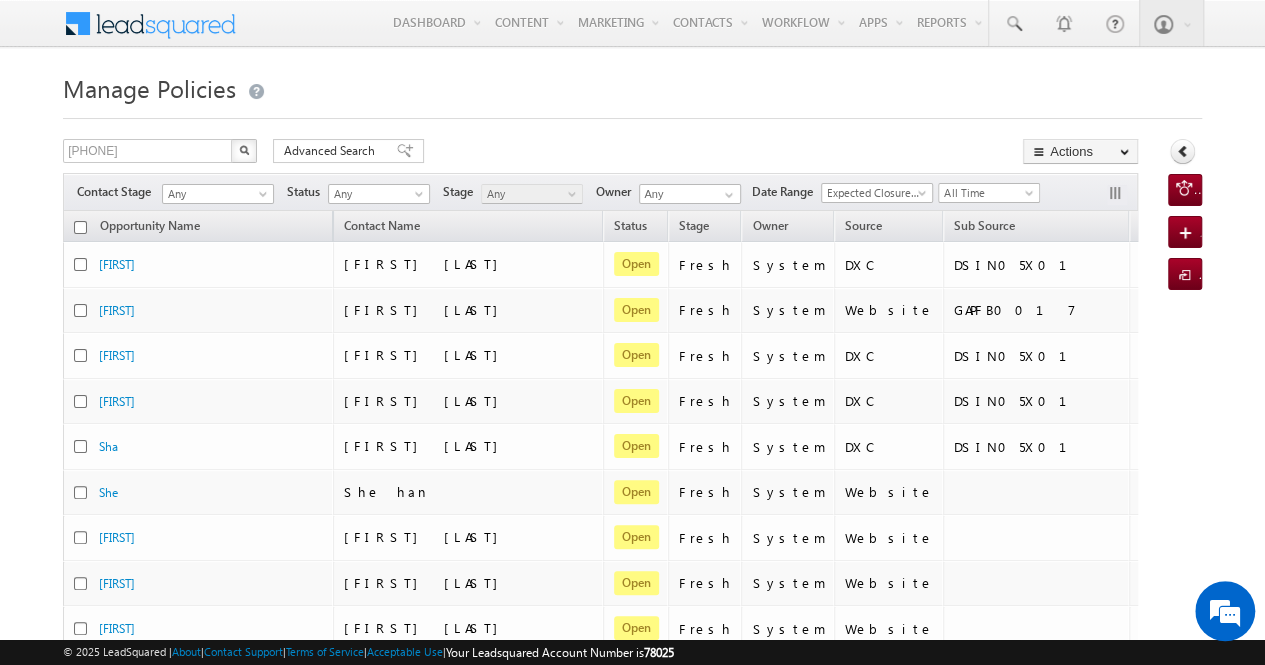 click at bounding box center [244, 150] 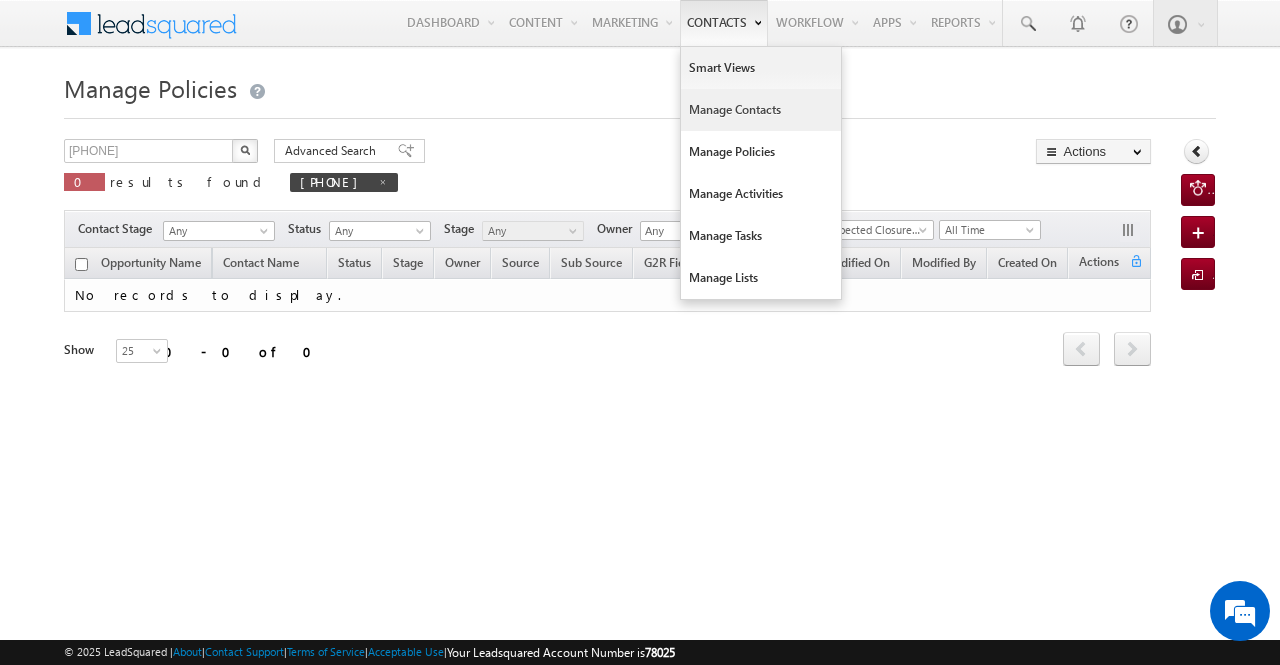 click on "Manage Contacts" at bounding box center (761, 110) 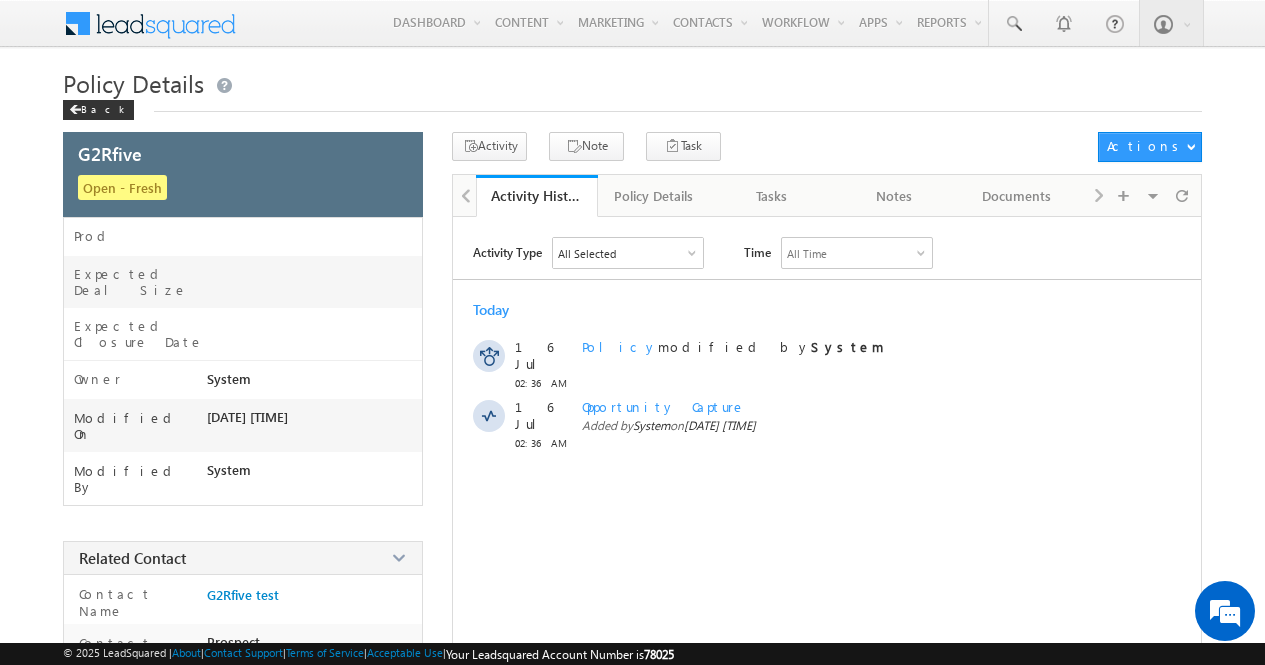 scroll, scrollTop: 139, scrollLeft: 0, axis: vertical 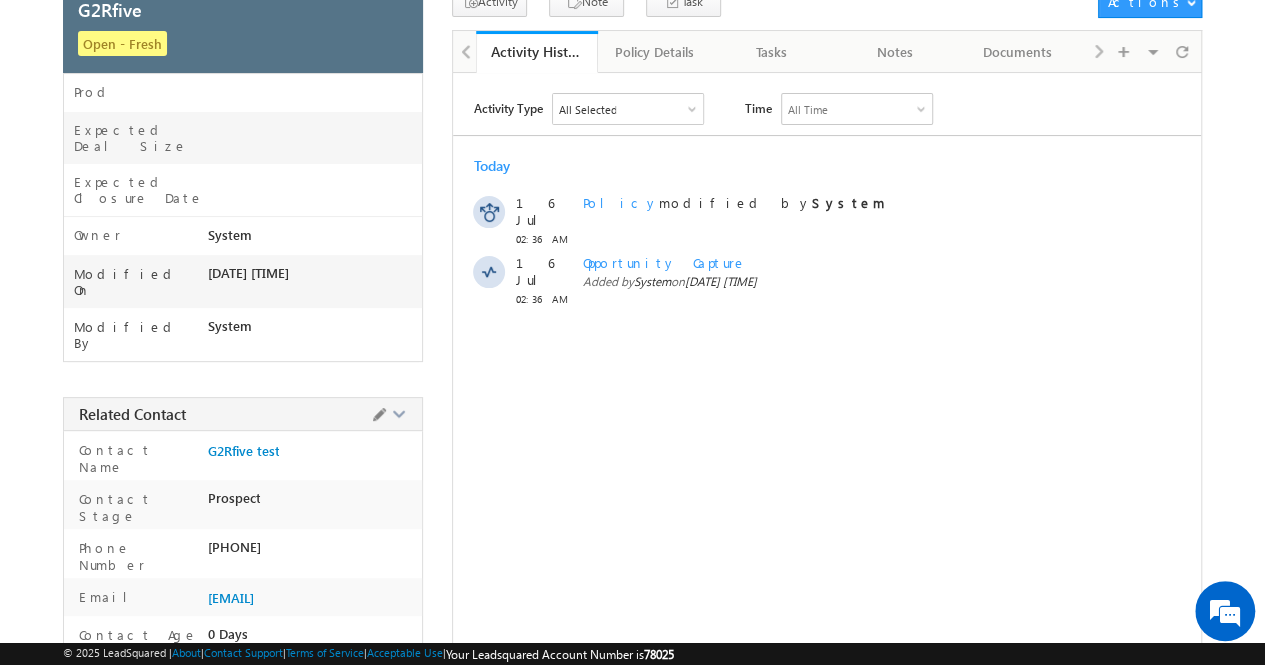 drag, startPoint x: 236, startPoint y: 465, endPoint x: 312, endPoint y: 458, distance: 76.321686 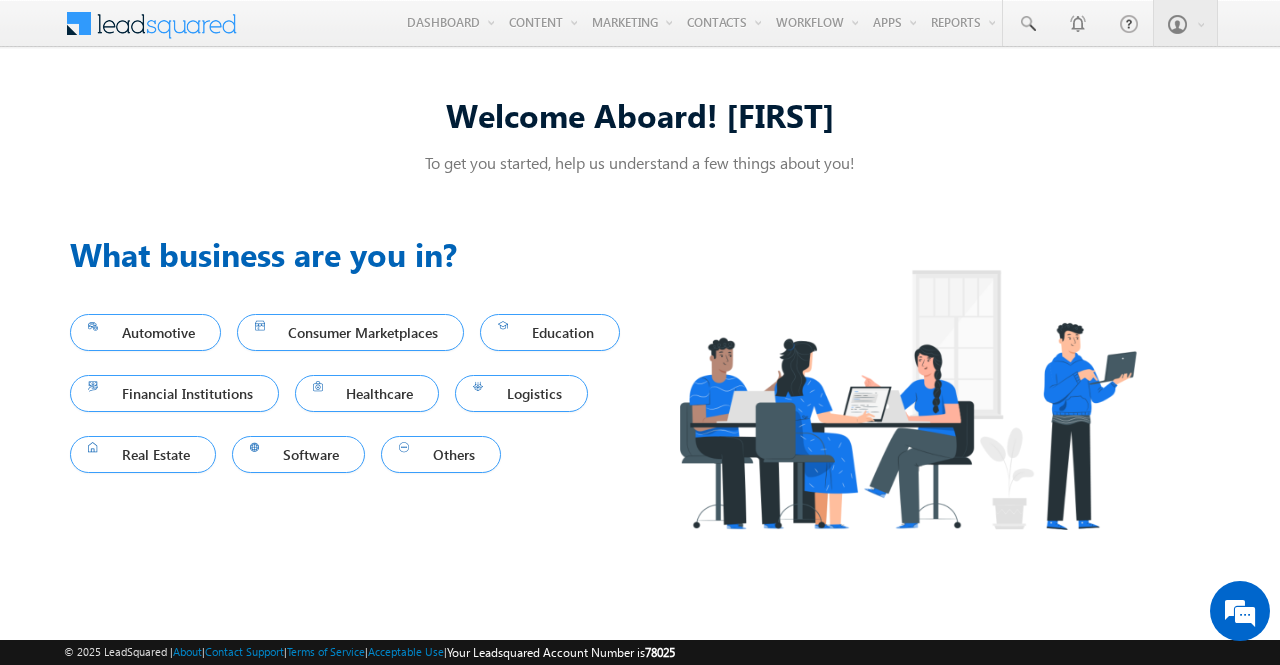 scroll, scrollTop: 0, scrollLeft: 0, axis: both 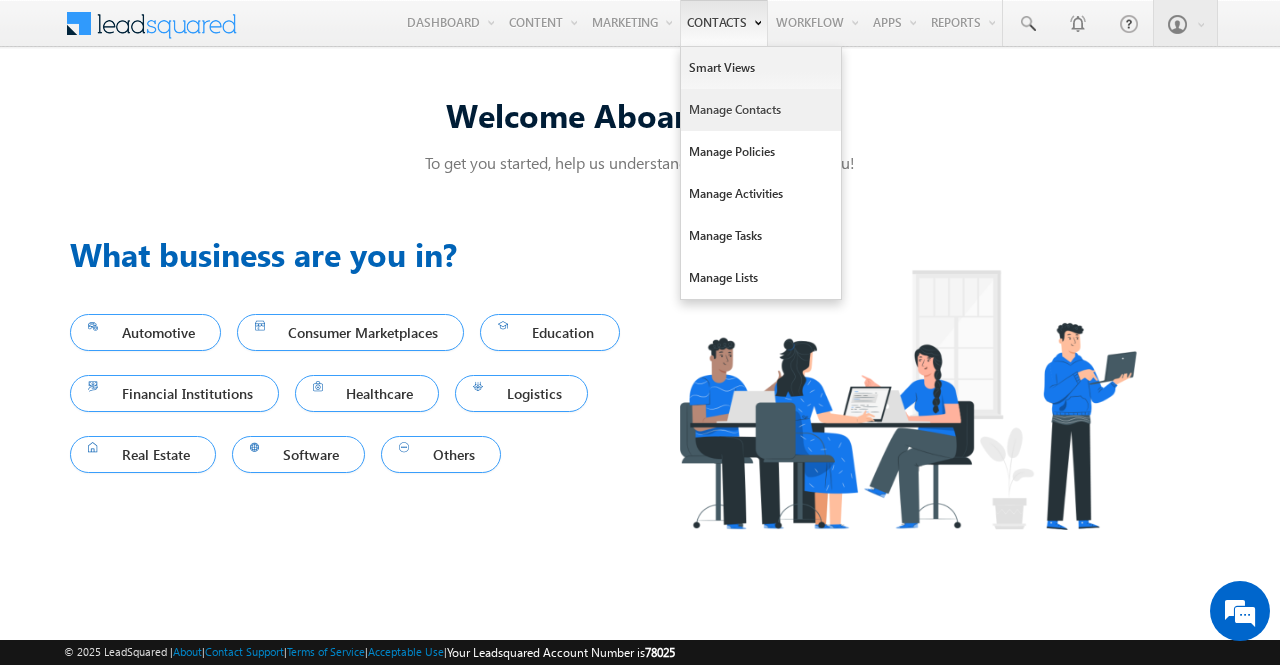 click on "Manage Contacts" at bounding box center [761, 110] 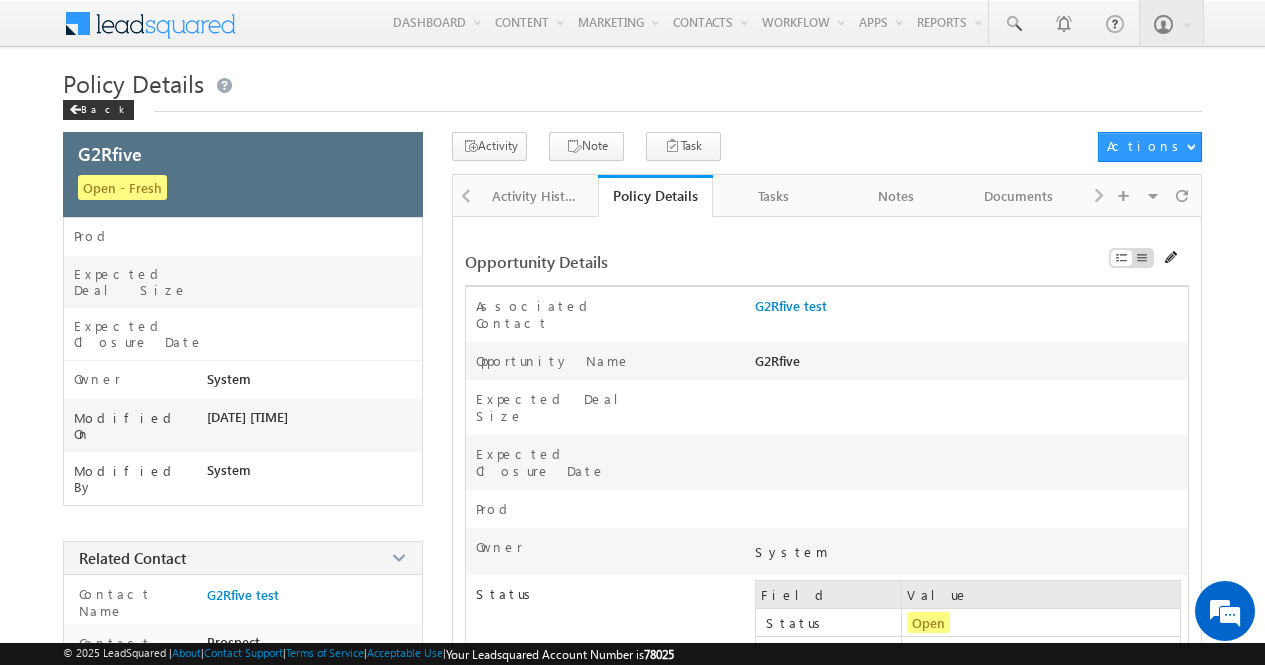 scroll, scrollTop: 3033, scrollLeft: 0, axis: vertical 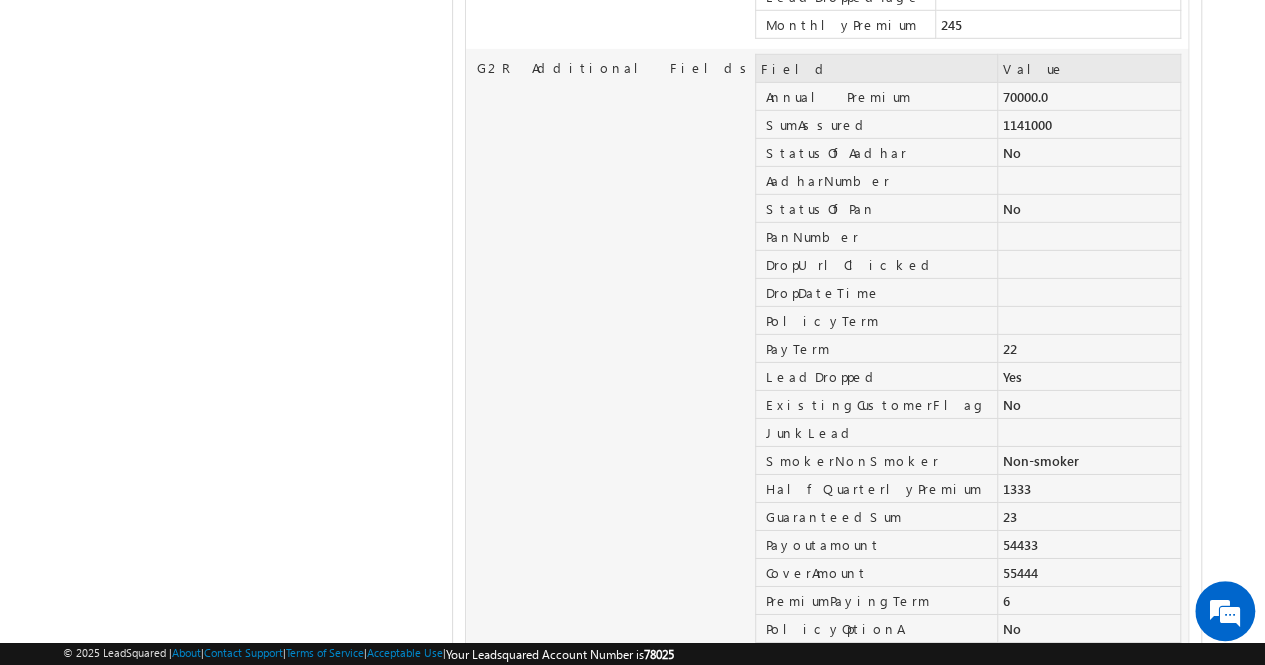 click on "G2R Additional Fields
Field
Value
Annual Premium
70000.0
SumAssured
1141000
StatusOfAadhar
No
AadharNumber
StatusOfPan
No
PanNumber
DropUrlClicked
DropDateTime" at bounding box center (826, 491) 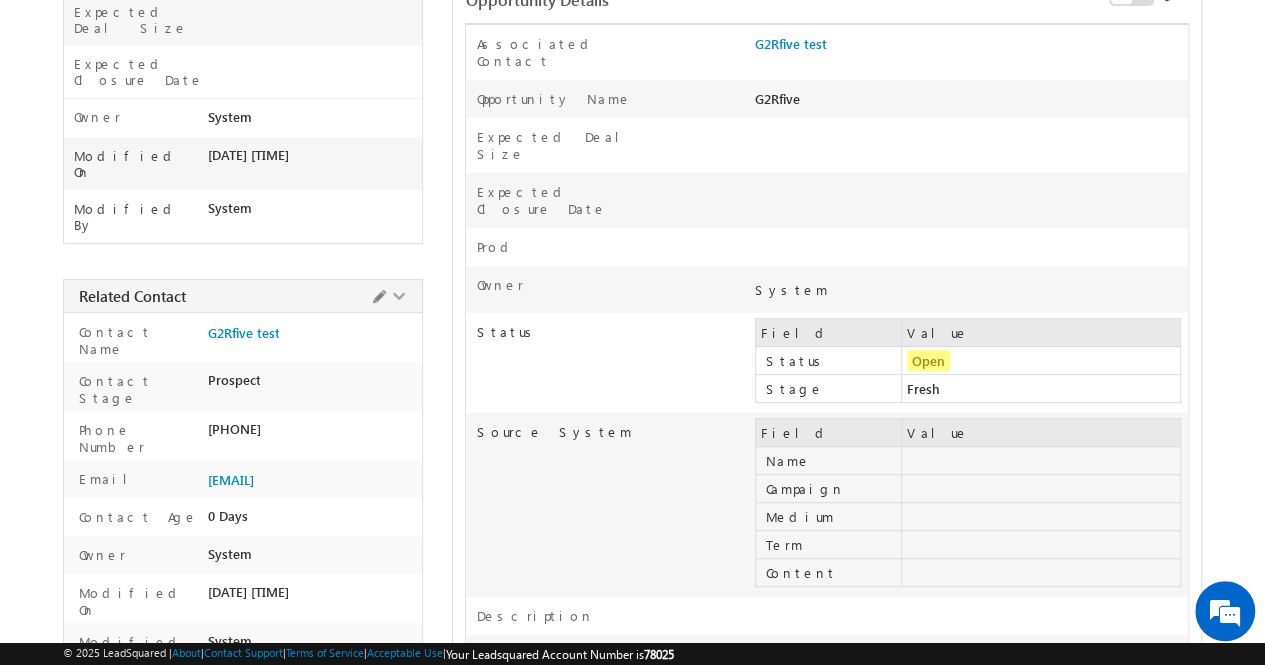 scroll, scrollTop: 273, scrollLeft: 0, axis: vertical 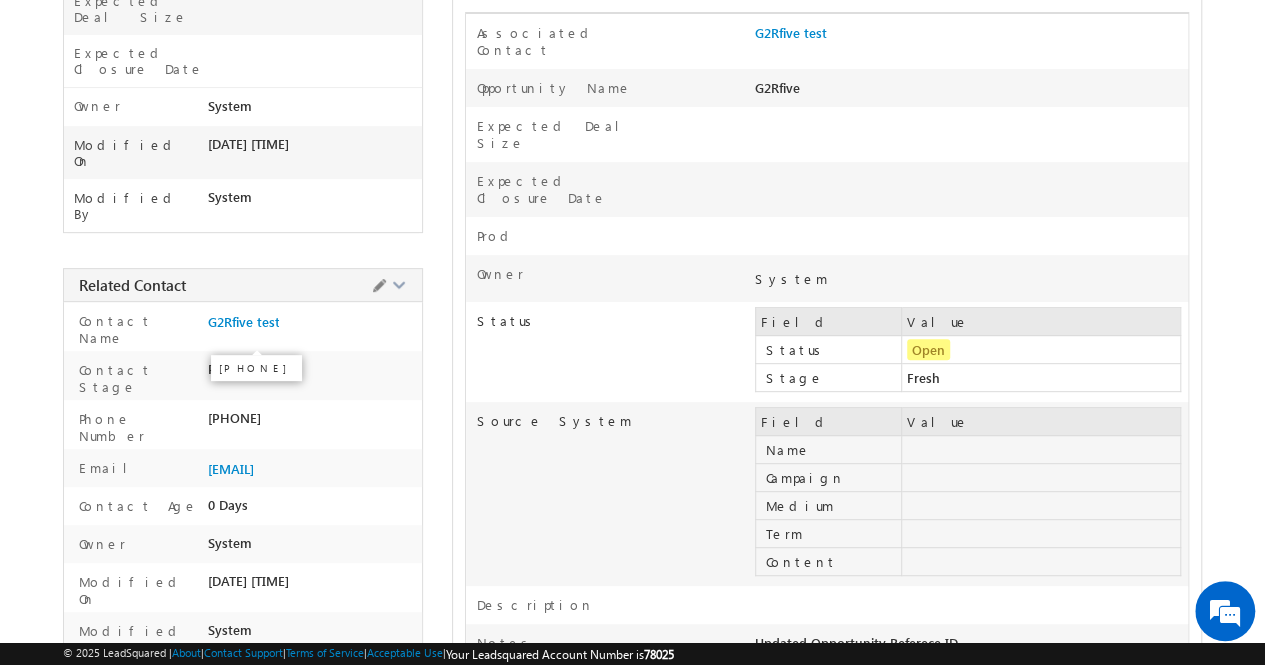 click on "+91-8844503985" at bounding box center [233, 418] 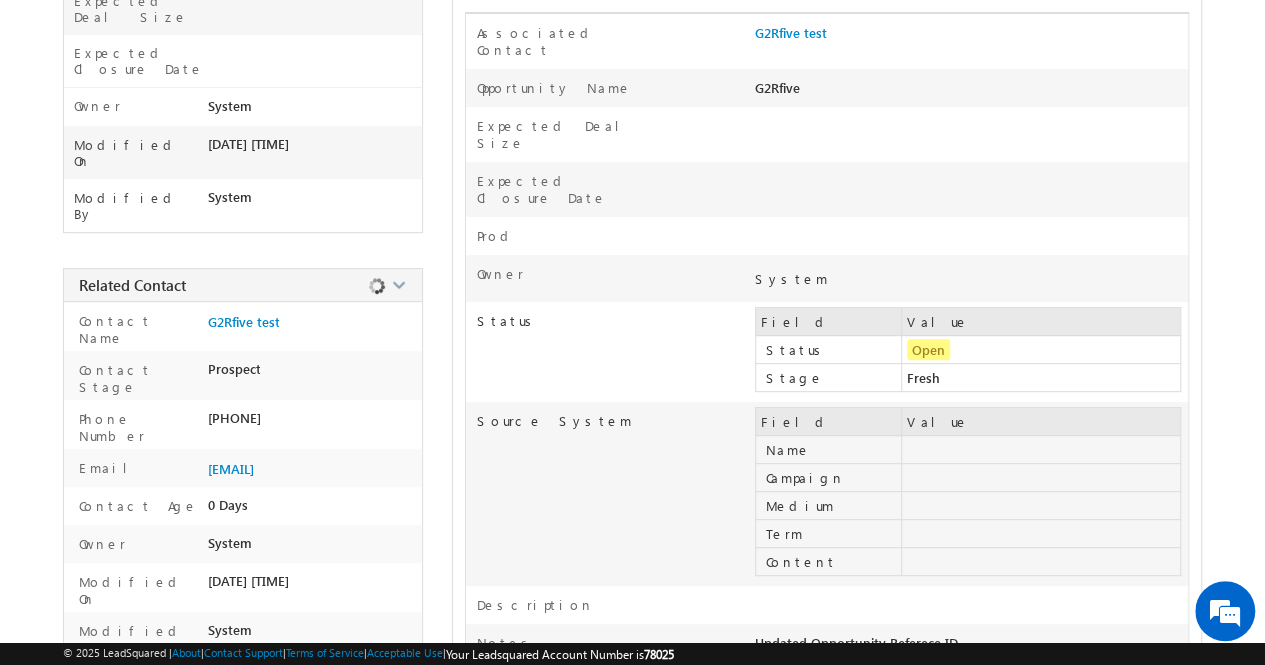copy on "8844503985" 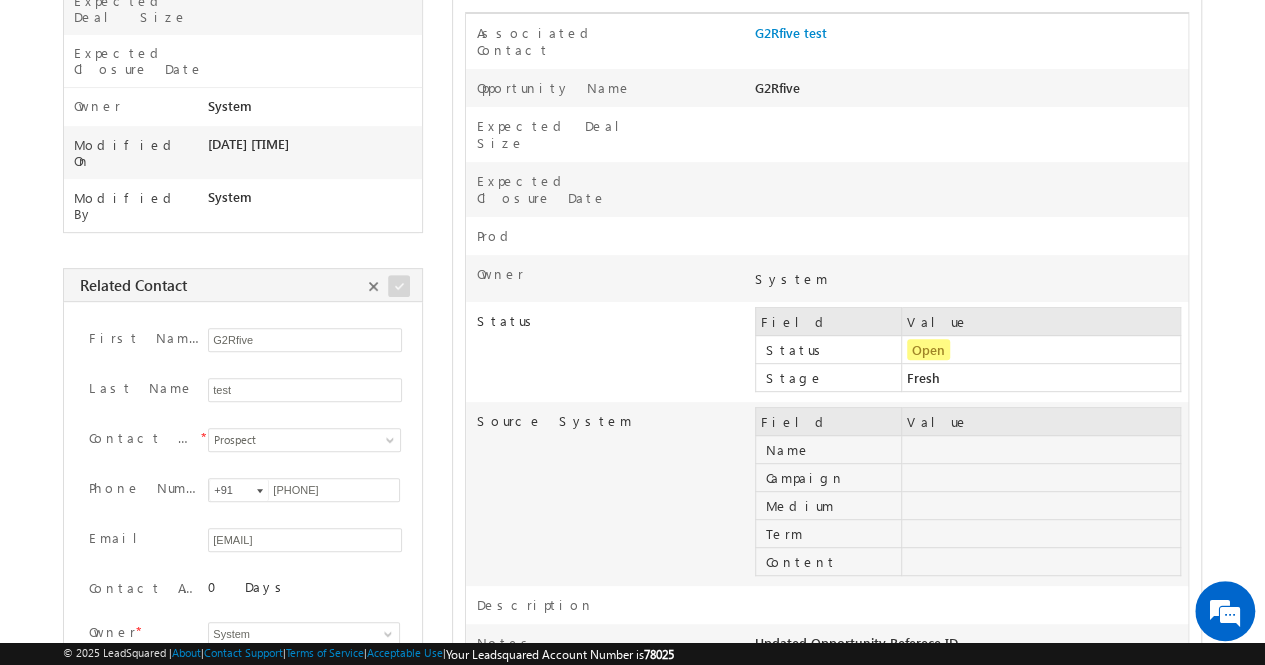 scroll, scrollTop: 0, scrollLeft: 0, axis: both 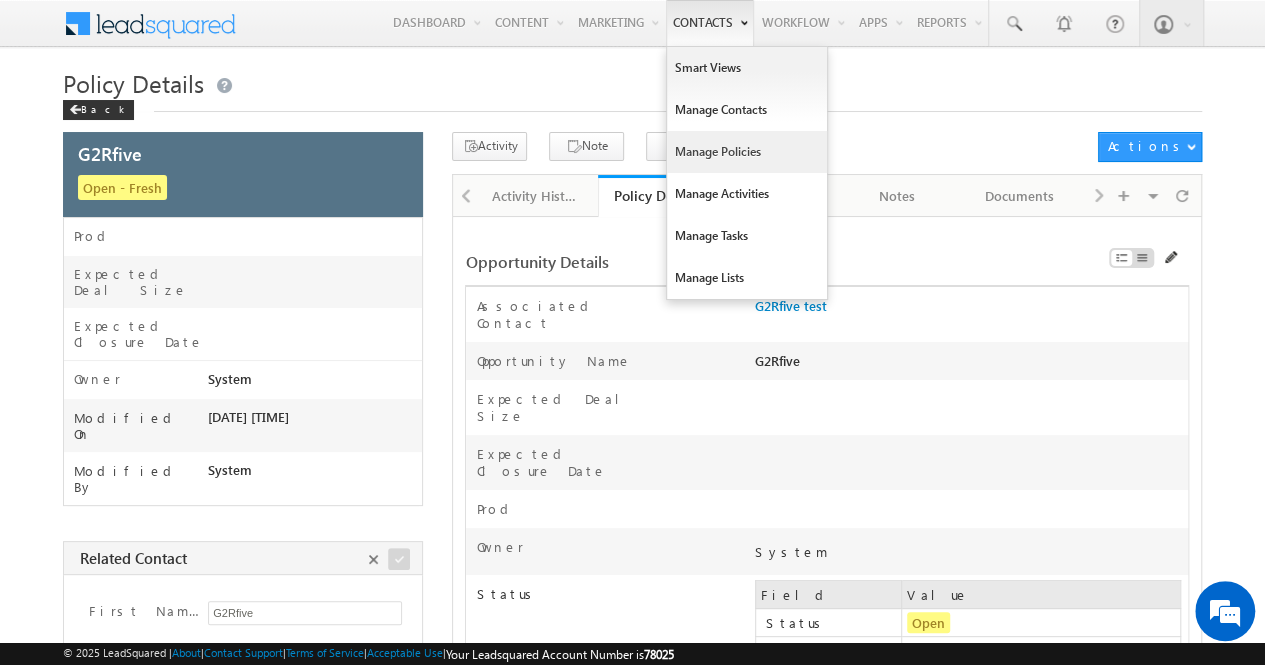 click on "Manage Policies" at bounding box center (747, 152) 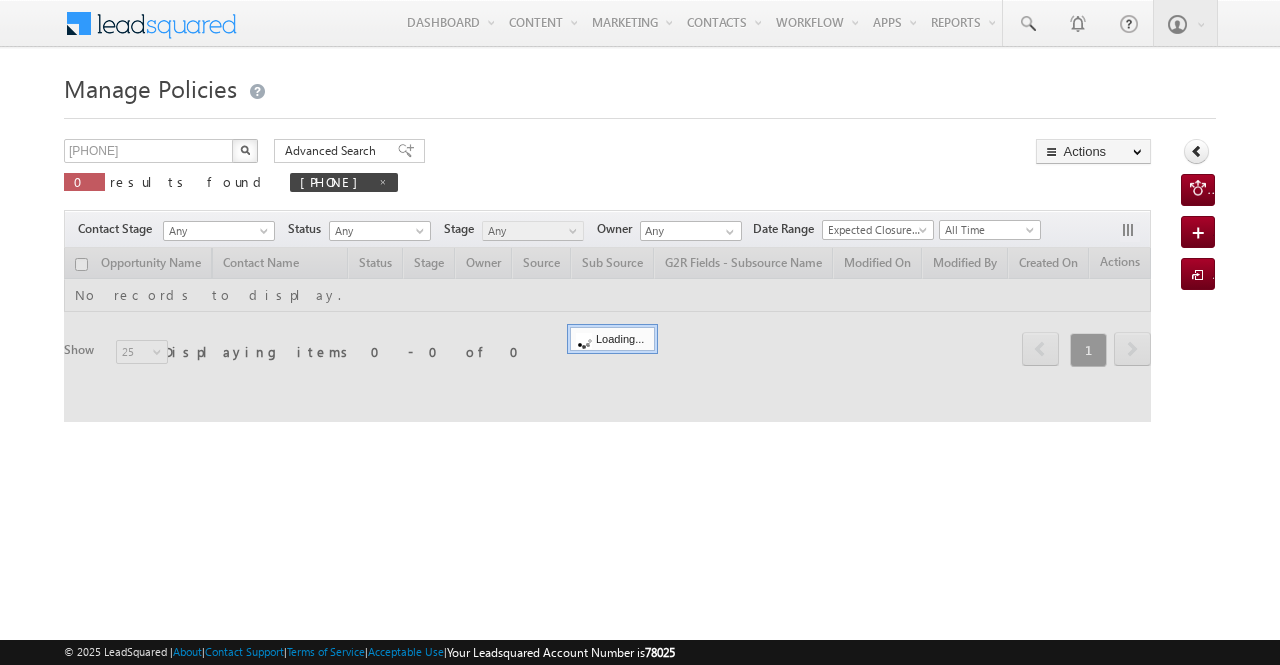 scroll, scrollTop: 0, scrollLeft: 0, axis: both 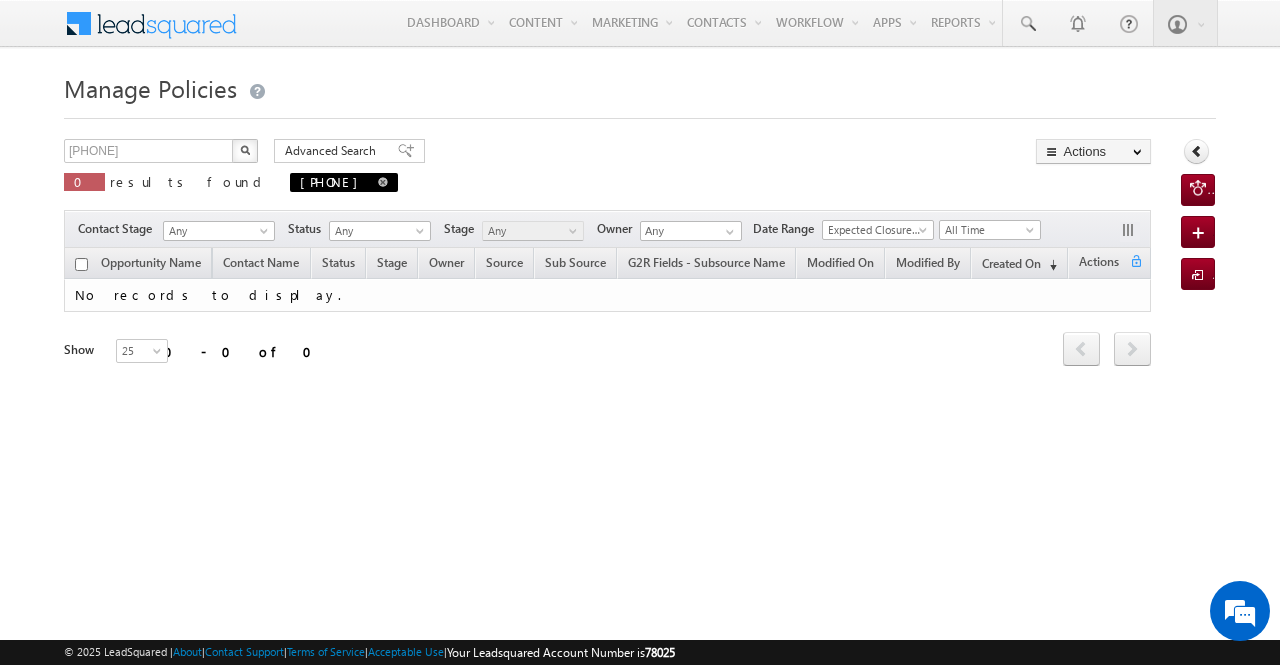 click at bounding box center (383, 182) 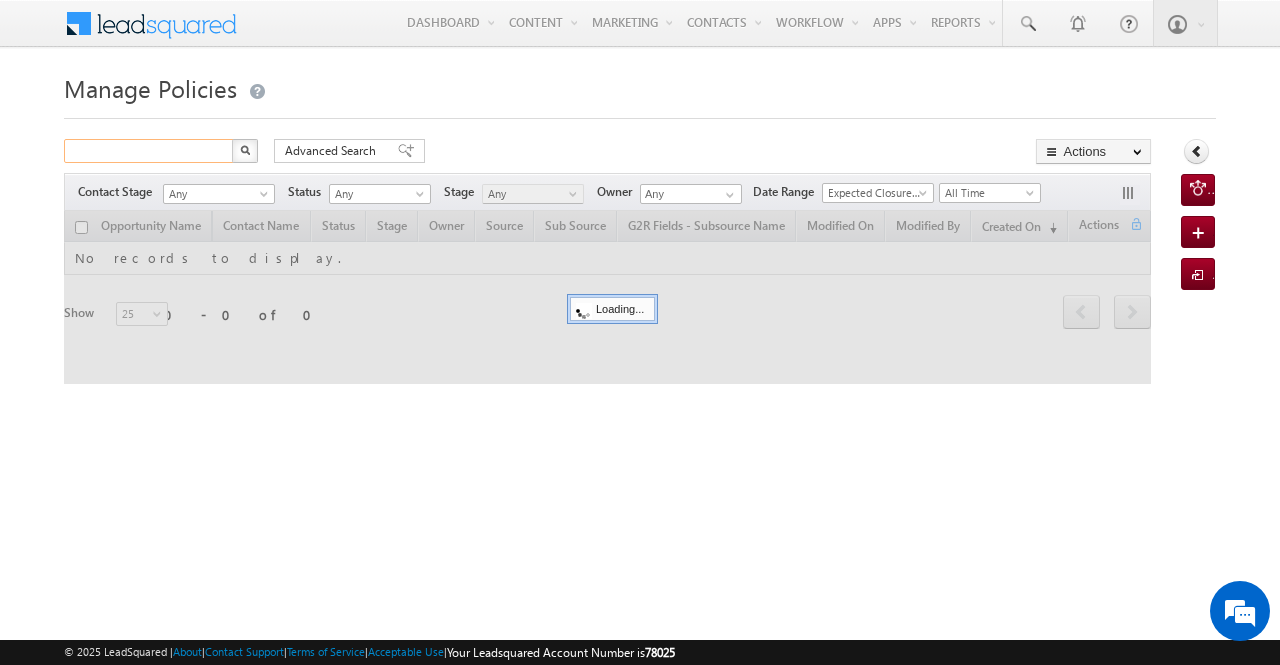 click at bounding box center [149, 151] 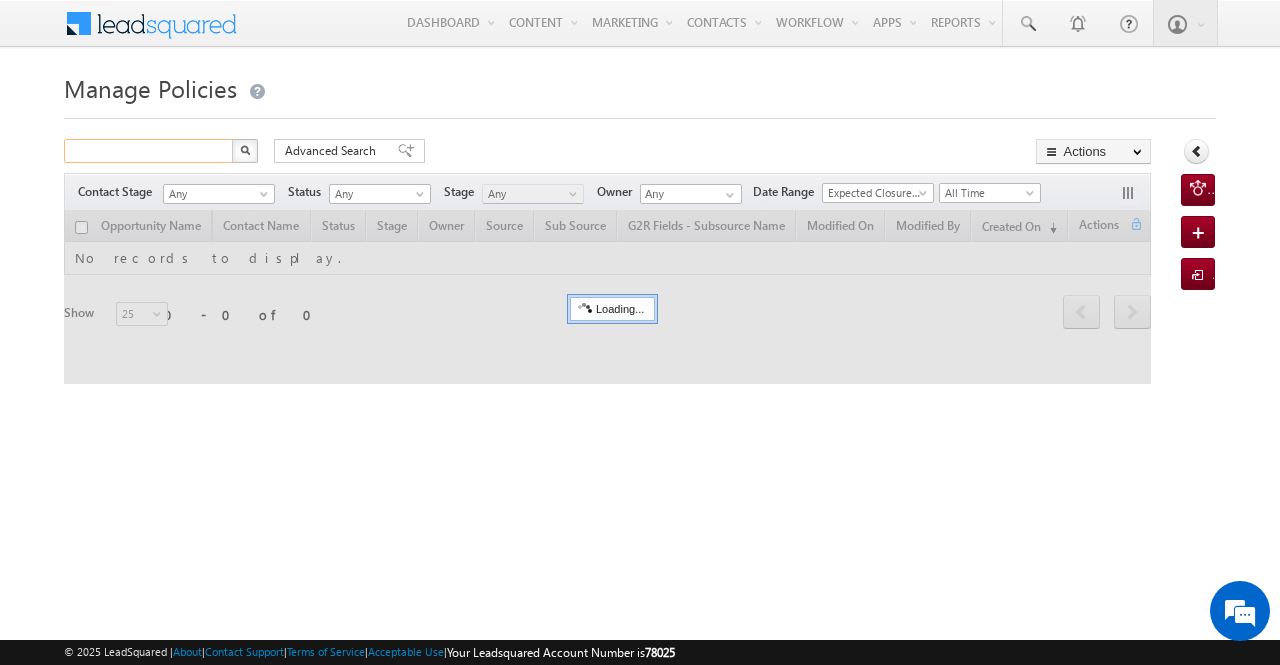 paste on "[PHONE]" 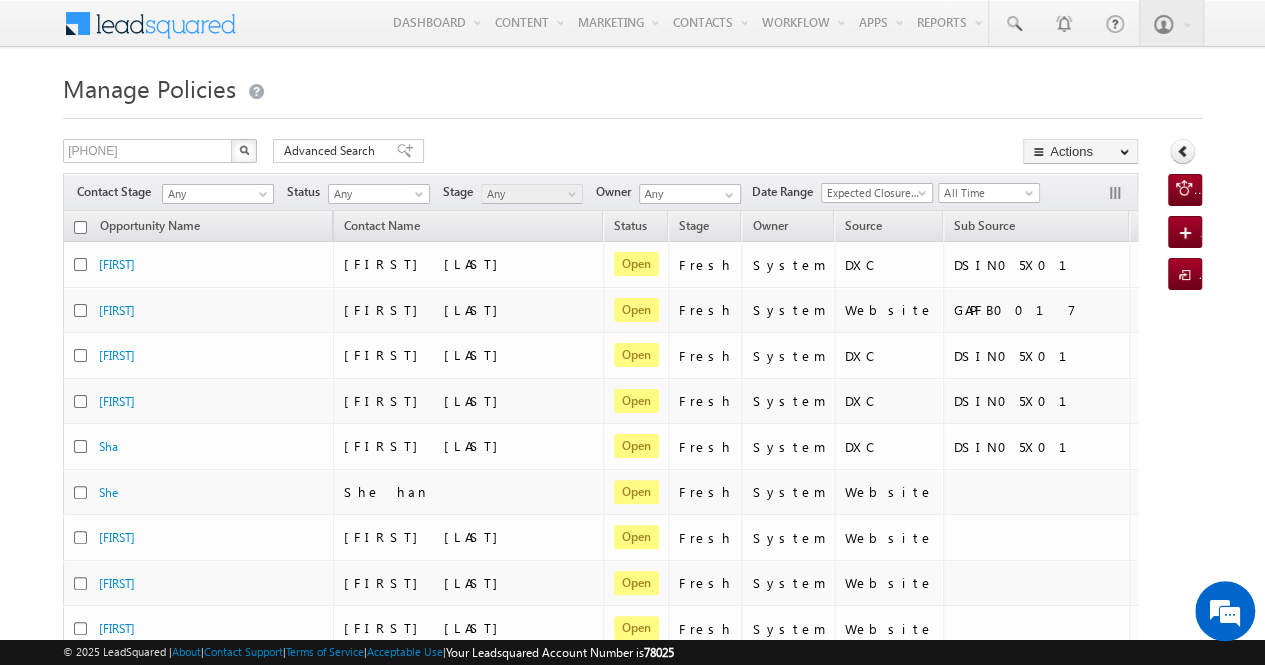 click at bounding box center (244, 150) 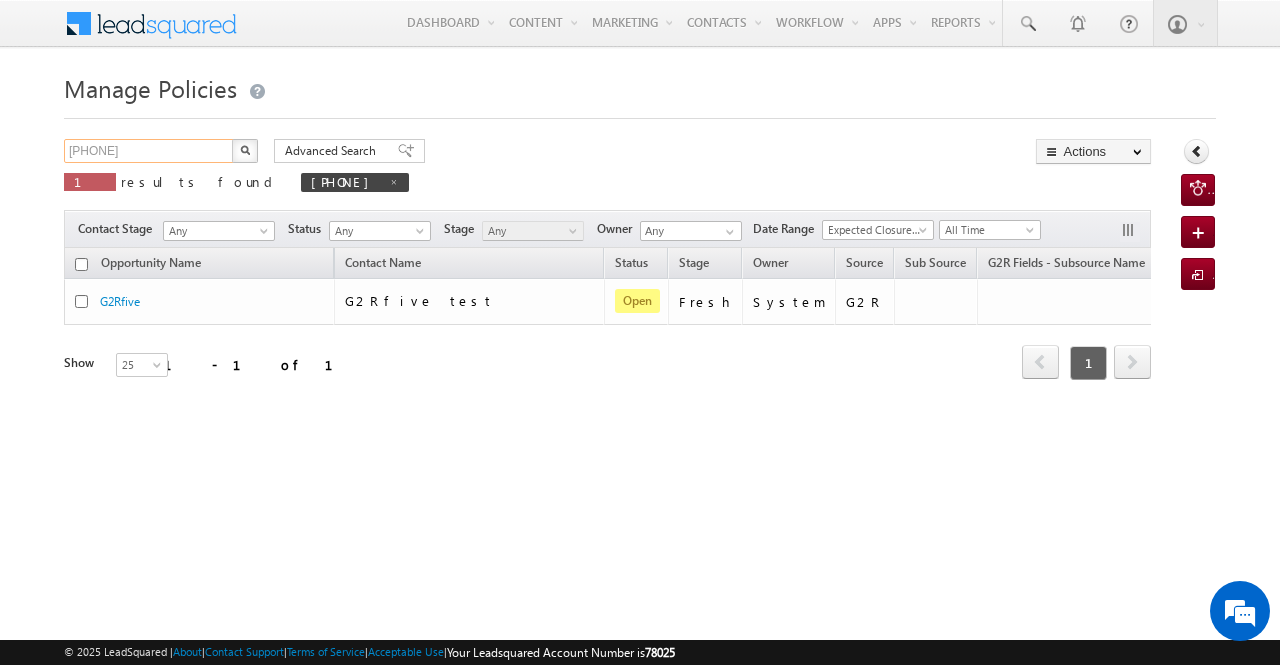 click on "[PHONE]" at bounding box center [149, 151] 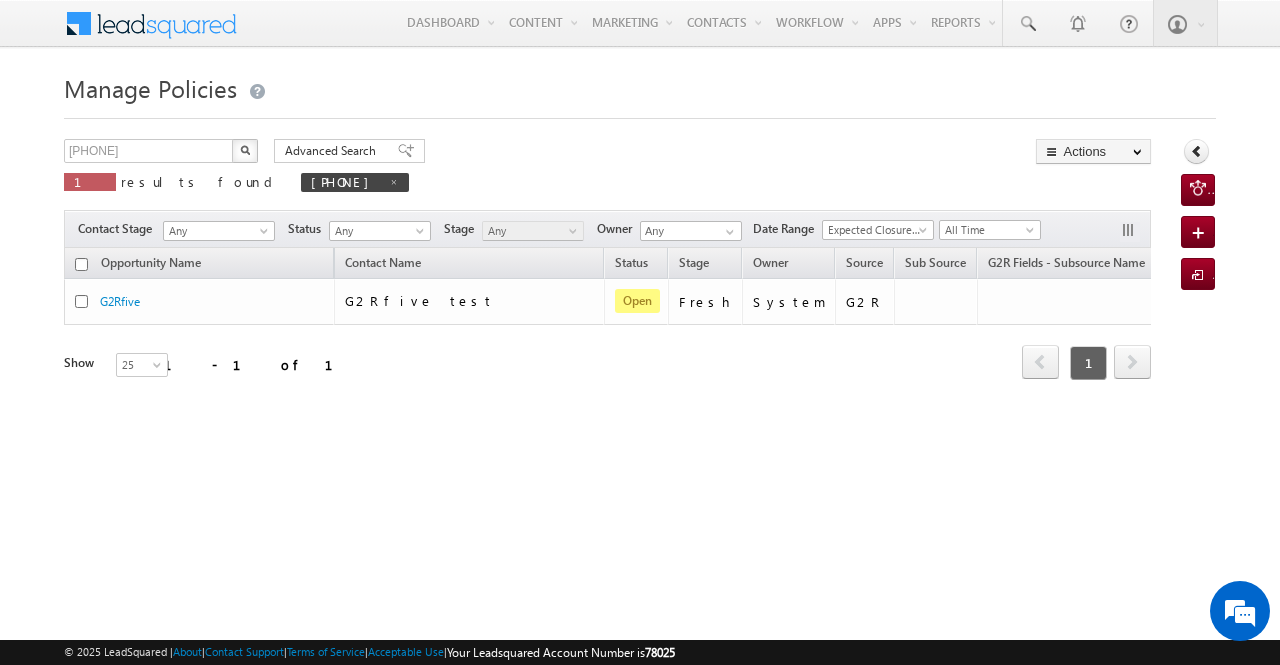 click at bounding box center (245, 150) 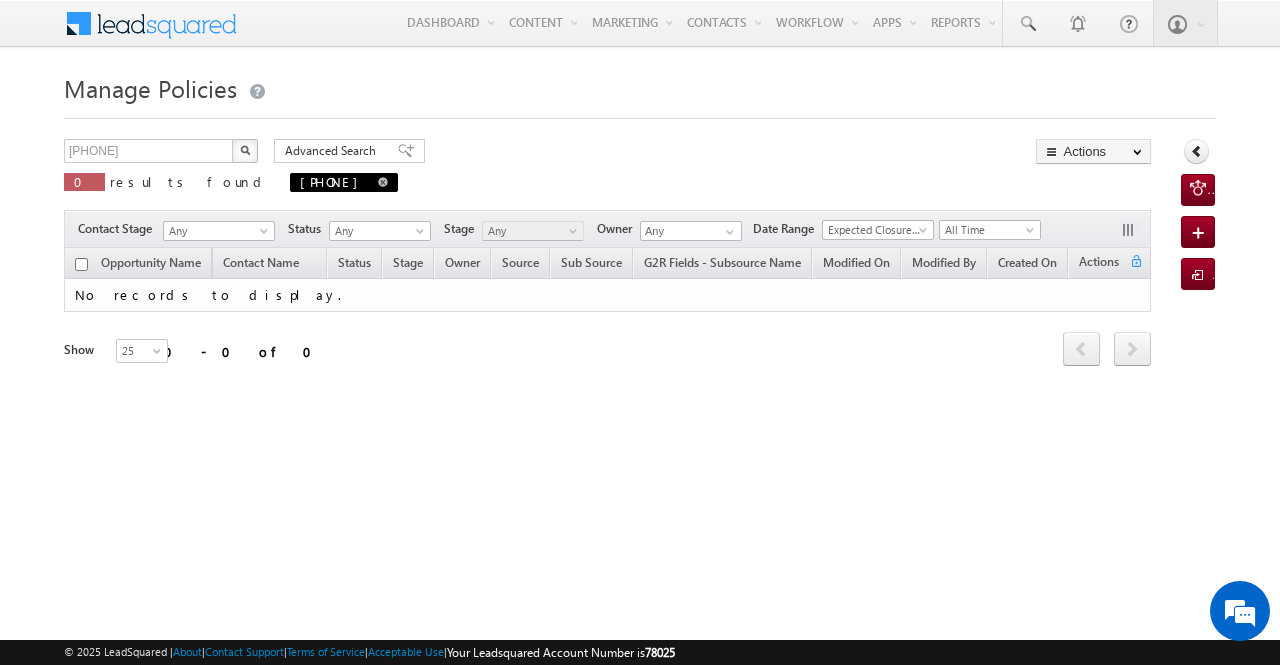 click at bounding box center (383, 182) 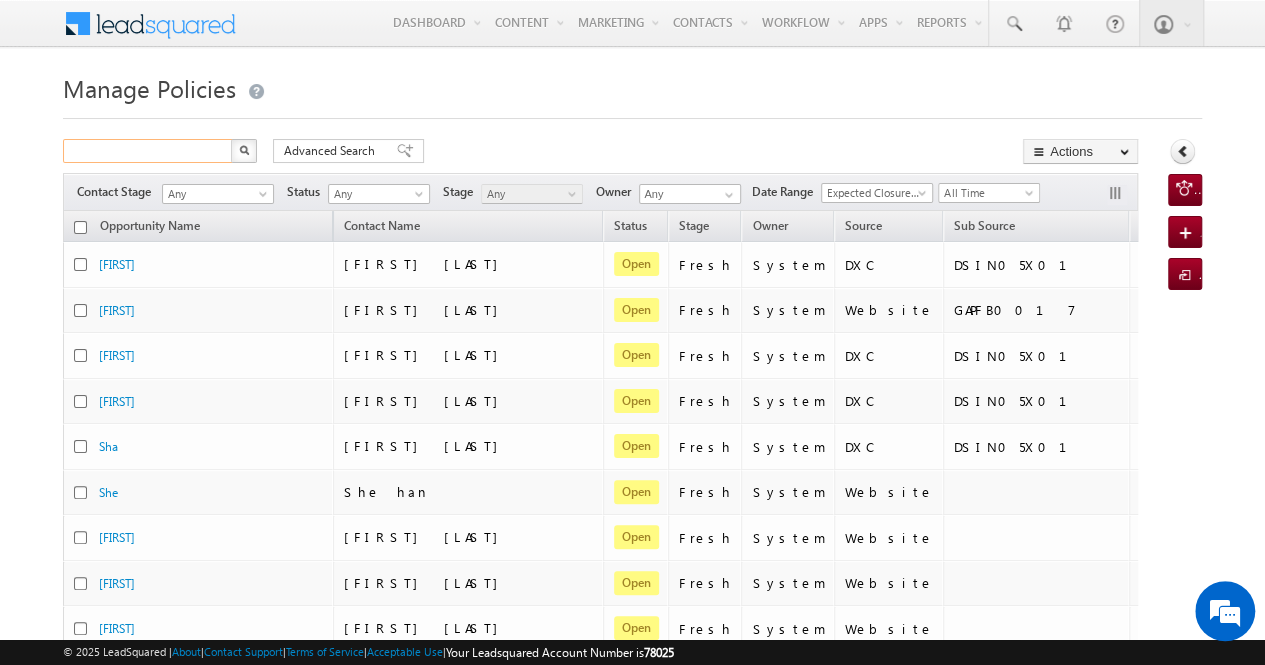 click at bounding box center (148, 151) 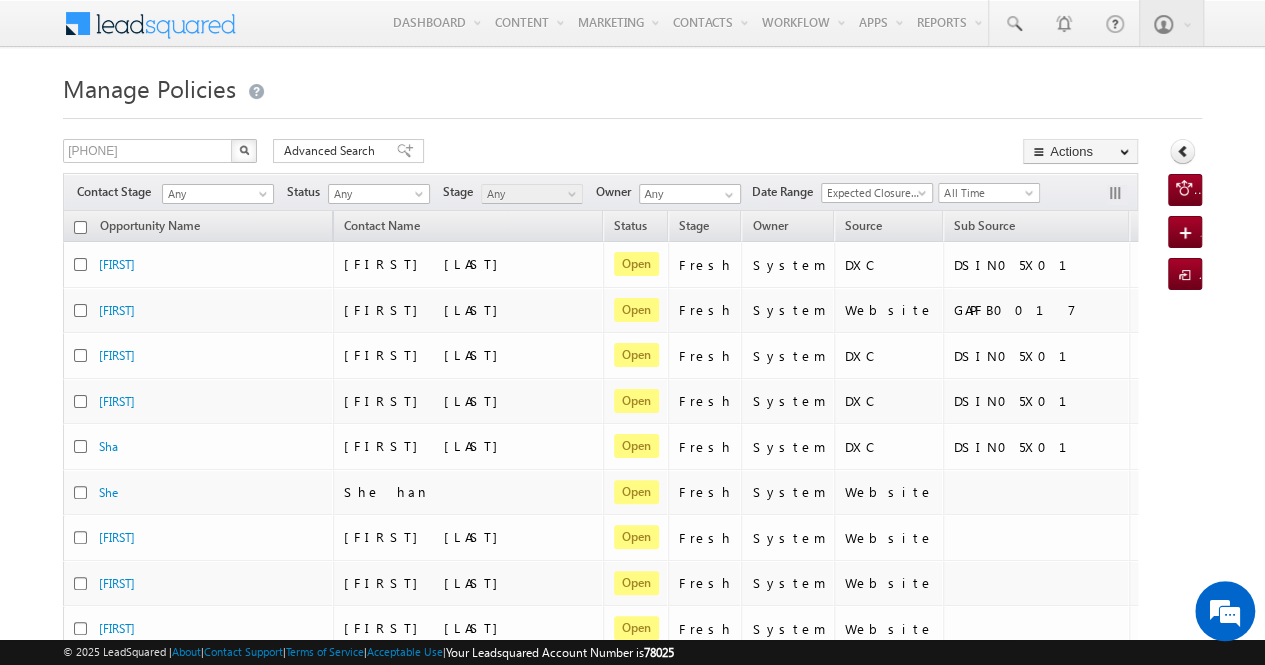 click at bounding box center [244, 150] 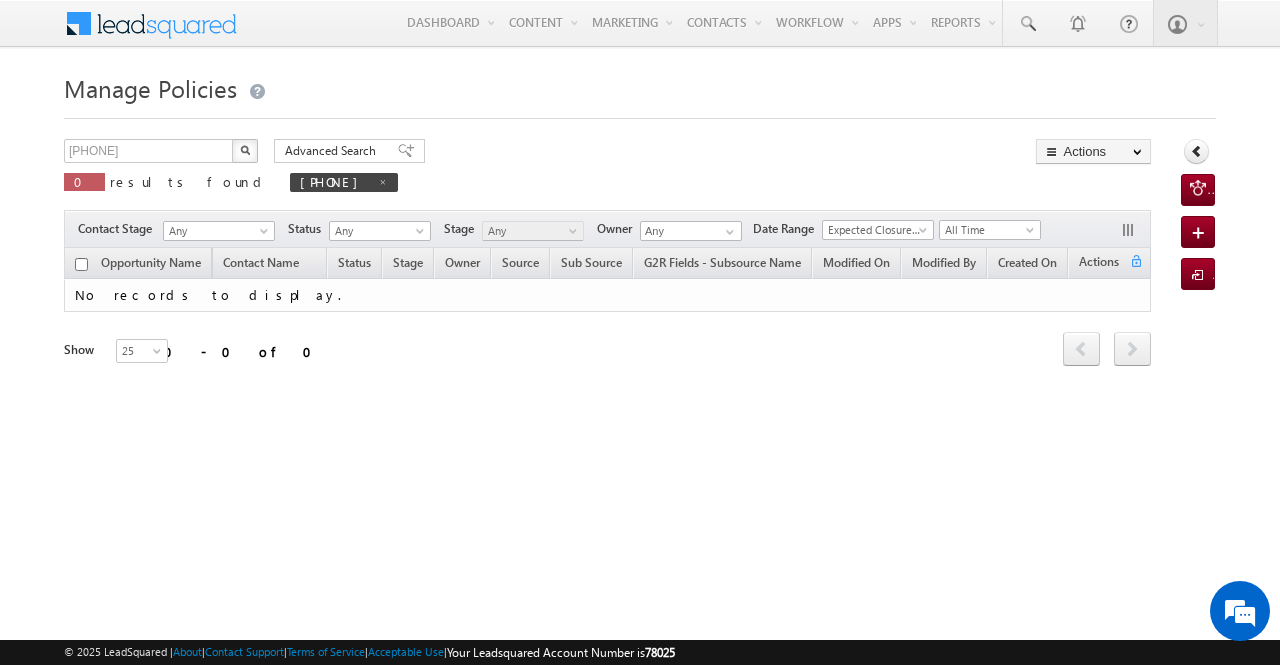 click at bounding box center [245, 150] 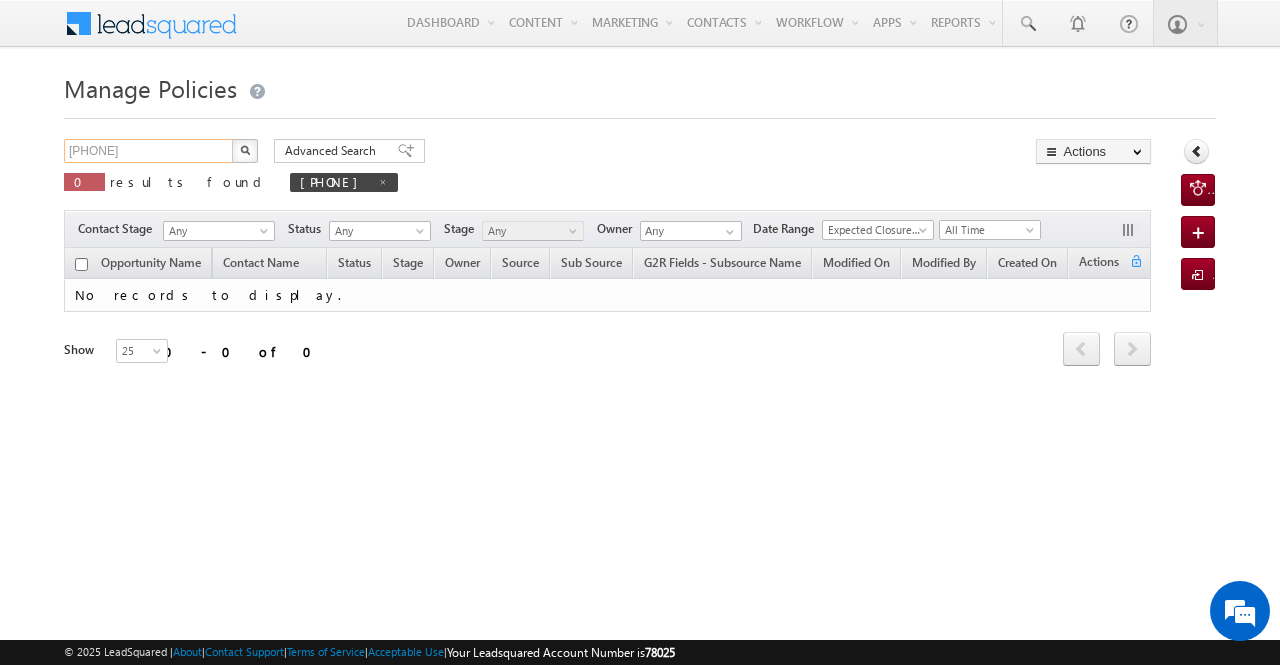 click on "[PHONE]" at bounding box center [149, 151] 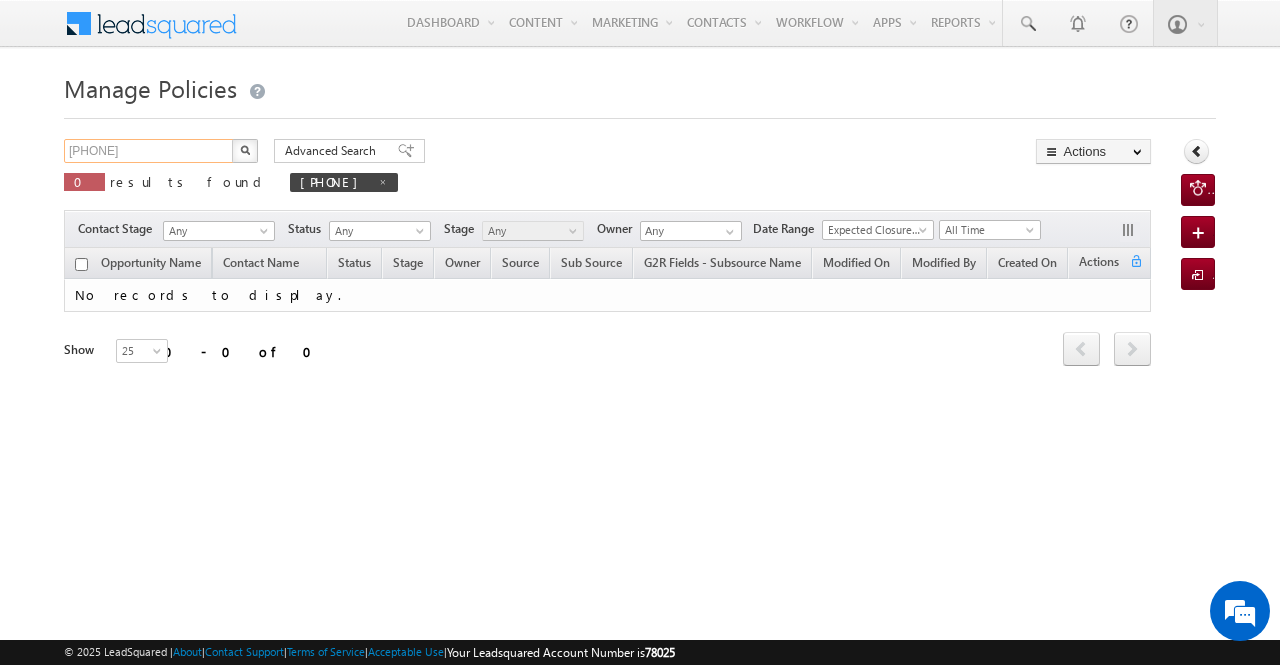 type on "8844503988" 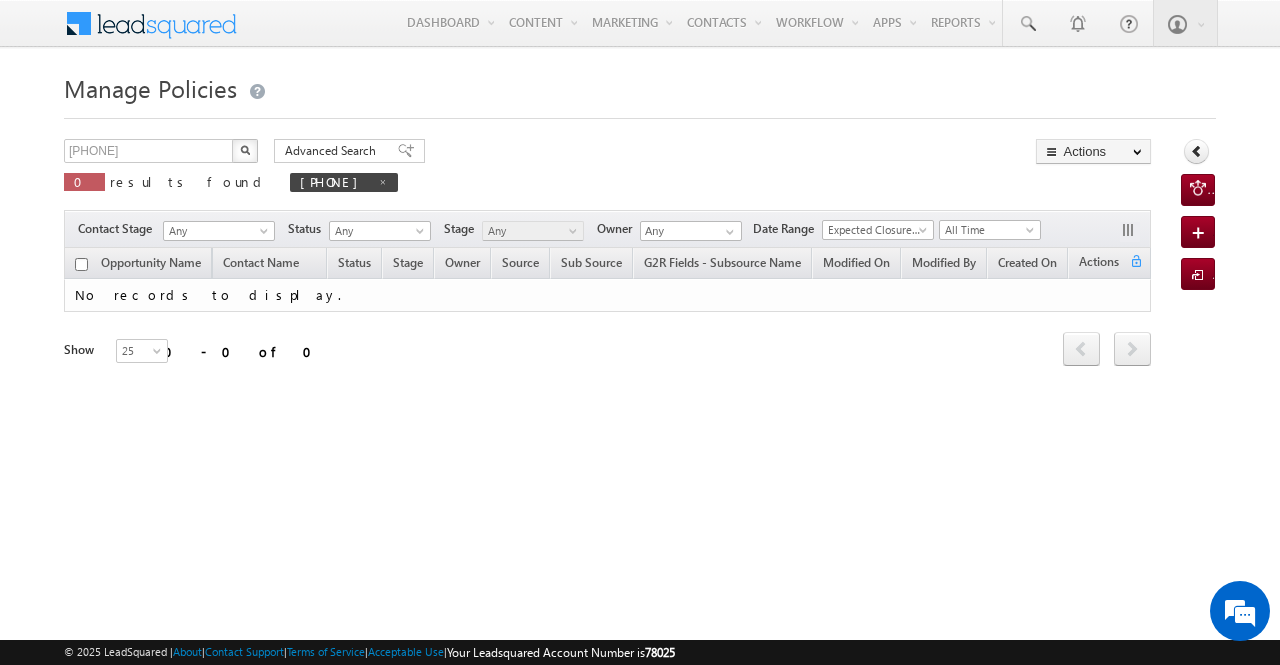 click at bounding box center [245, 150] 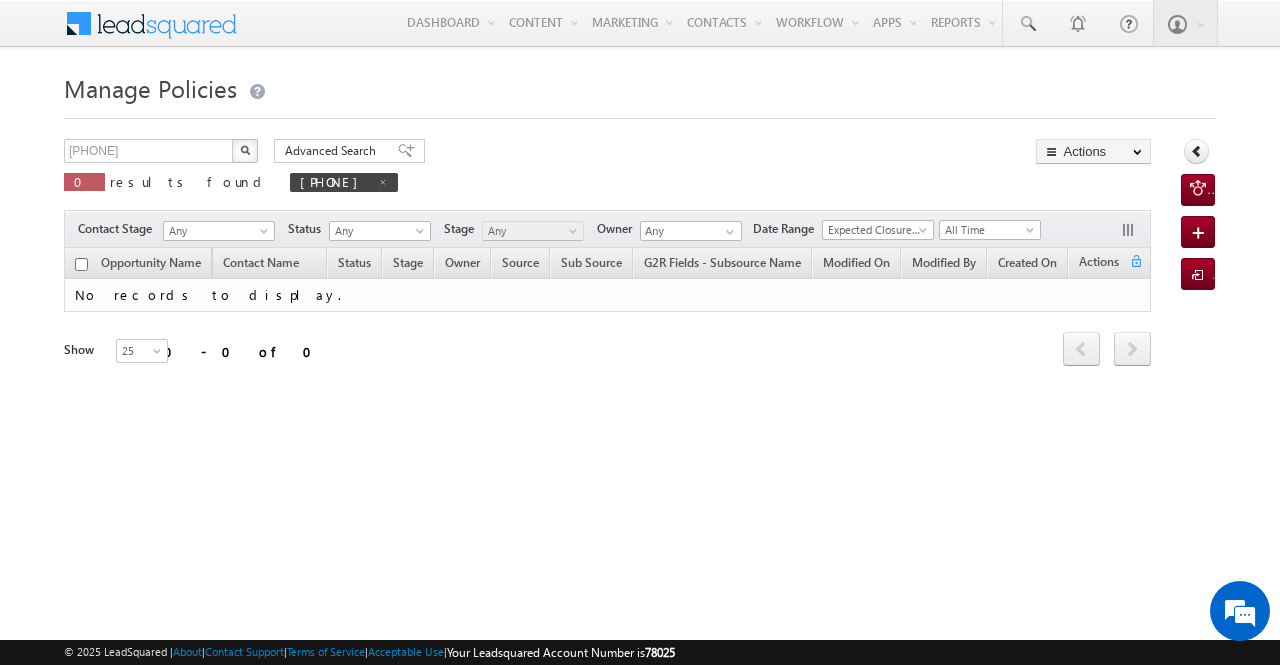 click at bounding box center (245, 151) 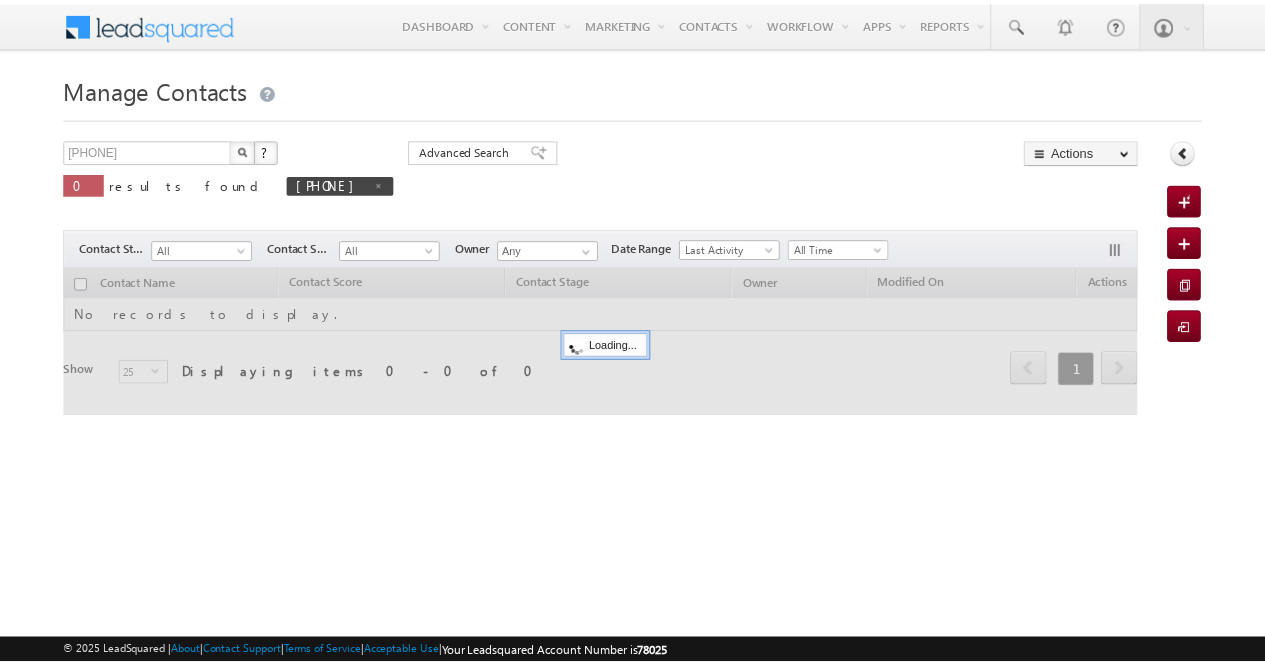 scroll, scrollTop: 0, scrollLeft: 0, axis: both 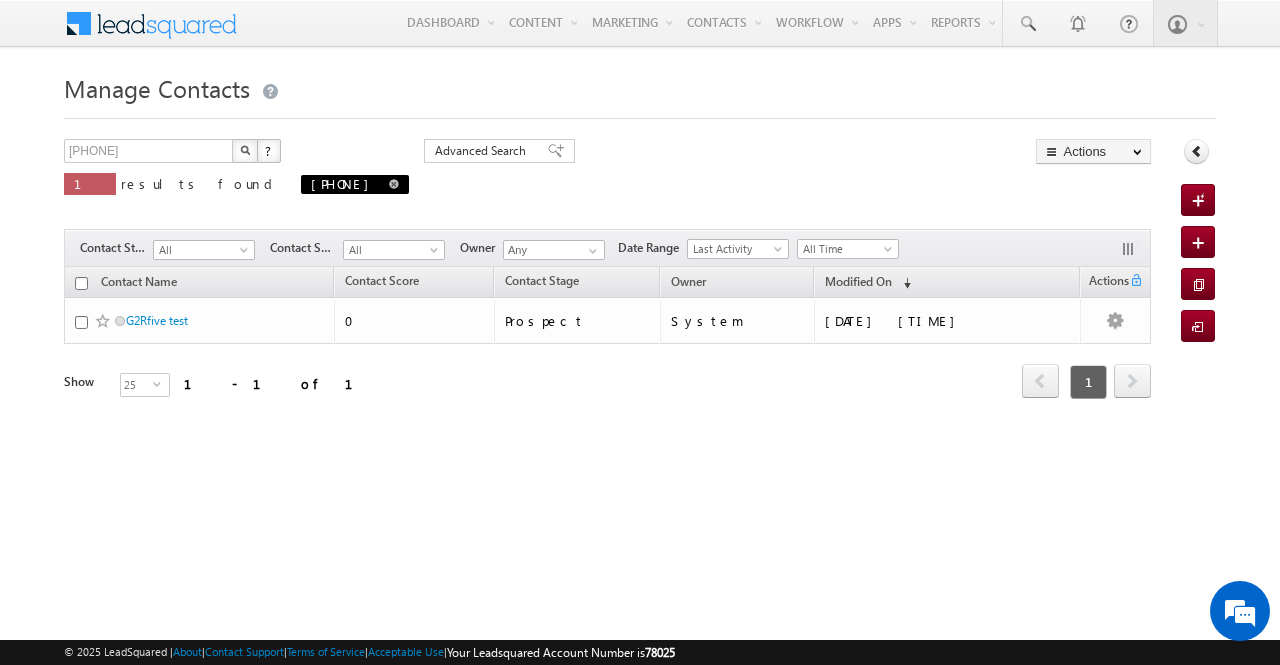 click at bounding box center (394, 184) 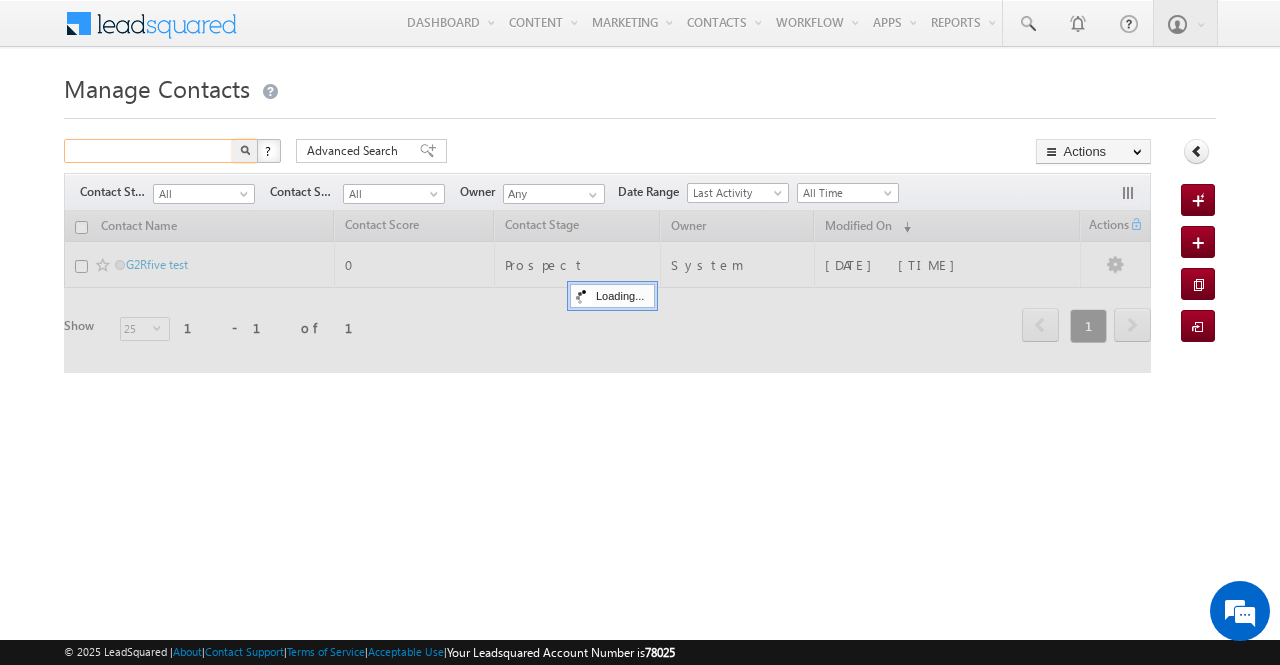 click at bounding box center [149, 151] 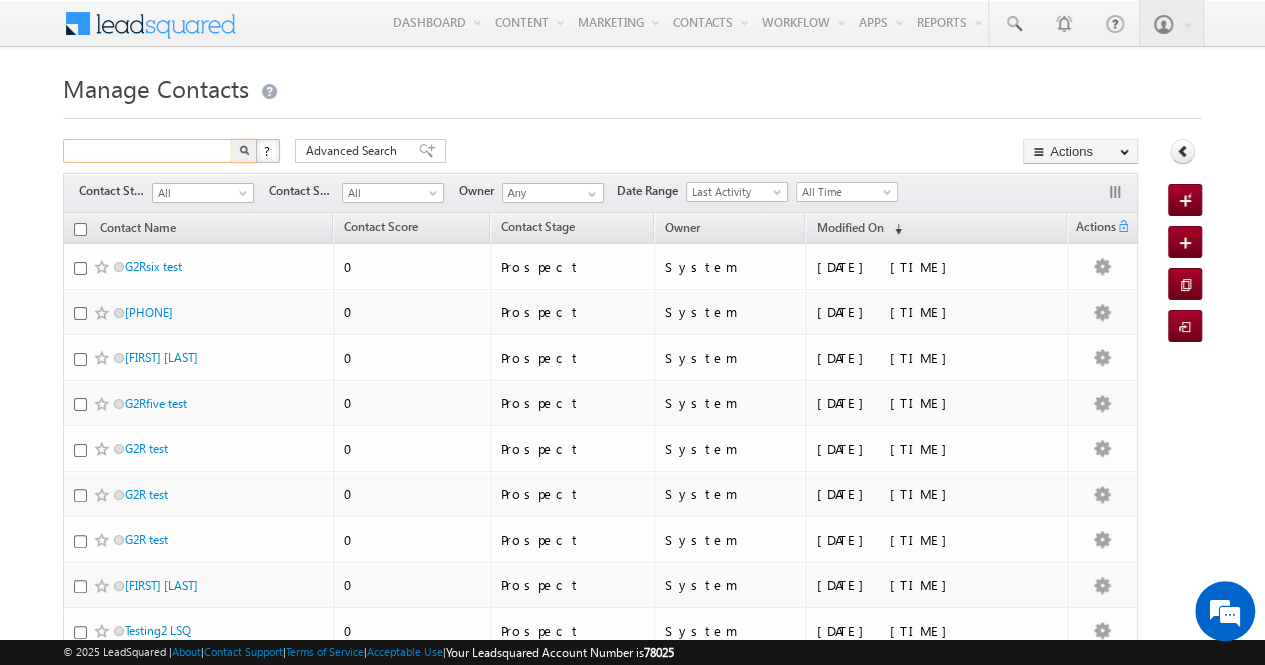 paste on ""MobileNumber":"8844503986"," 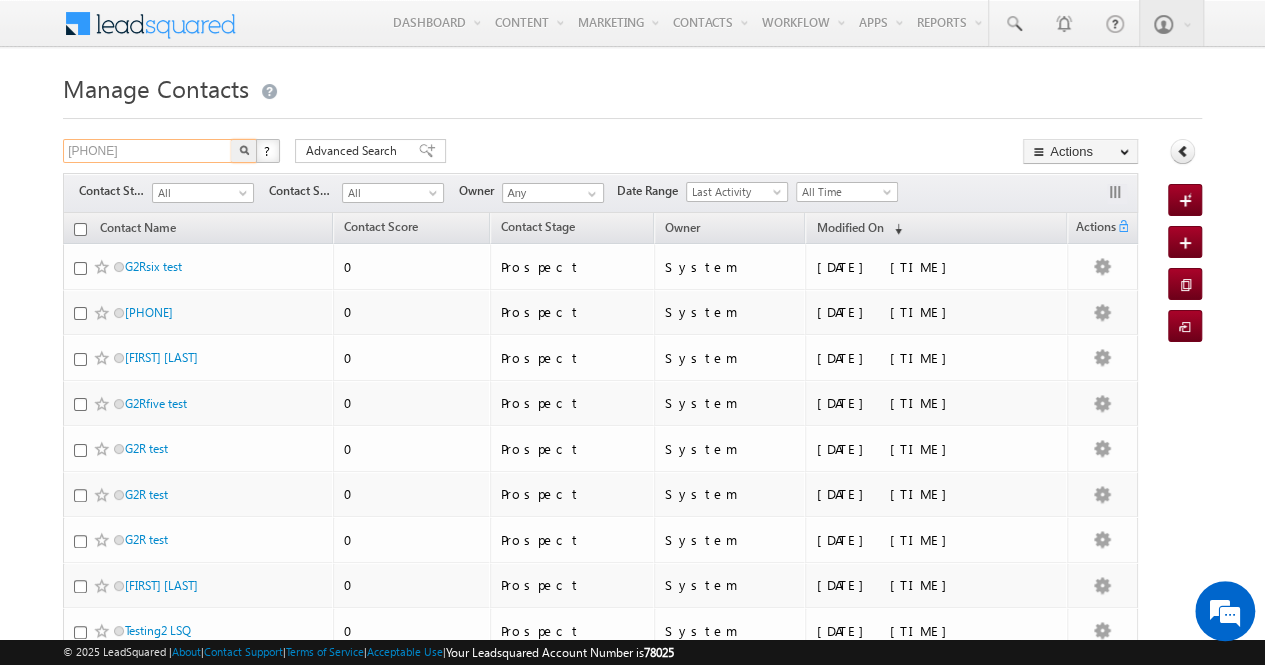 scroll, scrollTop: 0, scrollLeft: 58, axis: horizontal 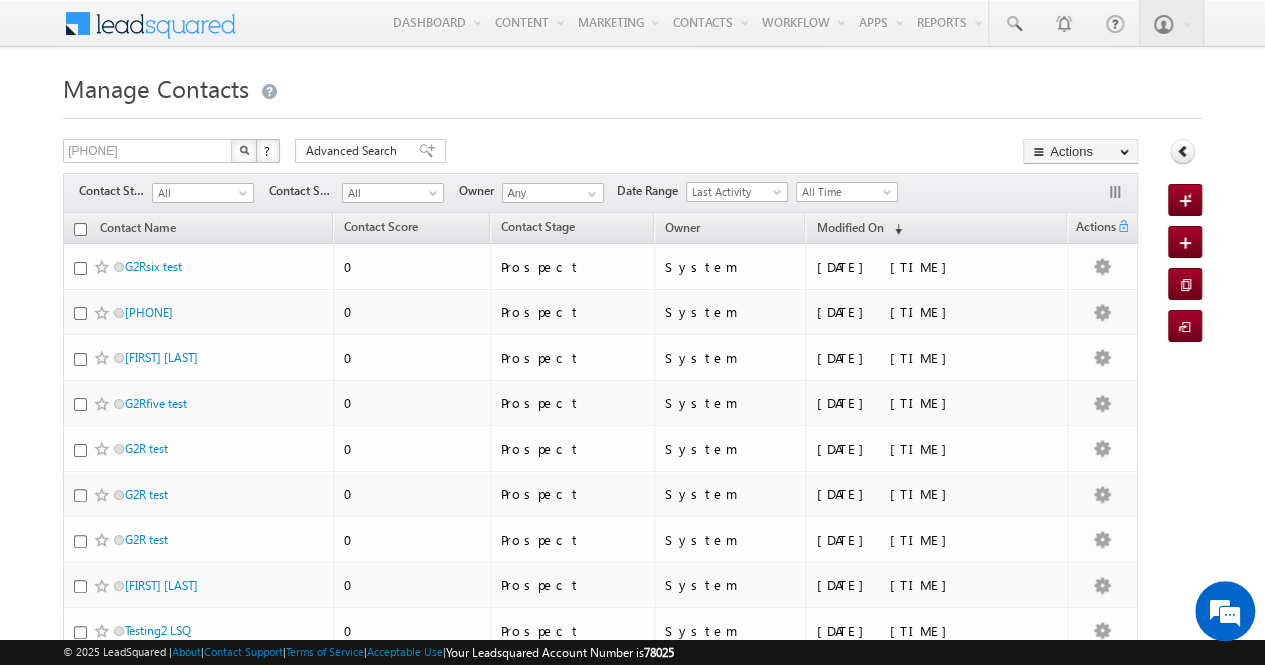 click at bounding box center (244, 150) 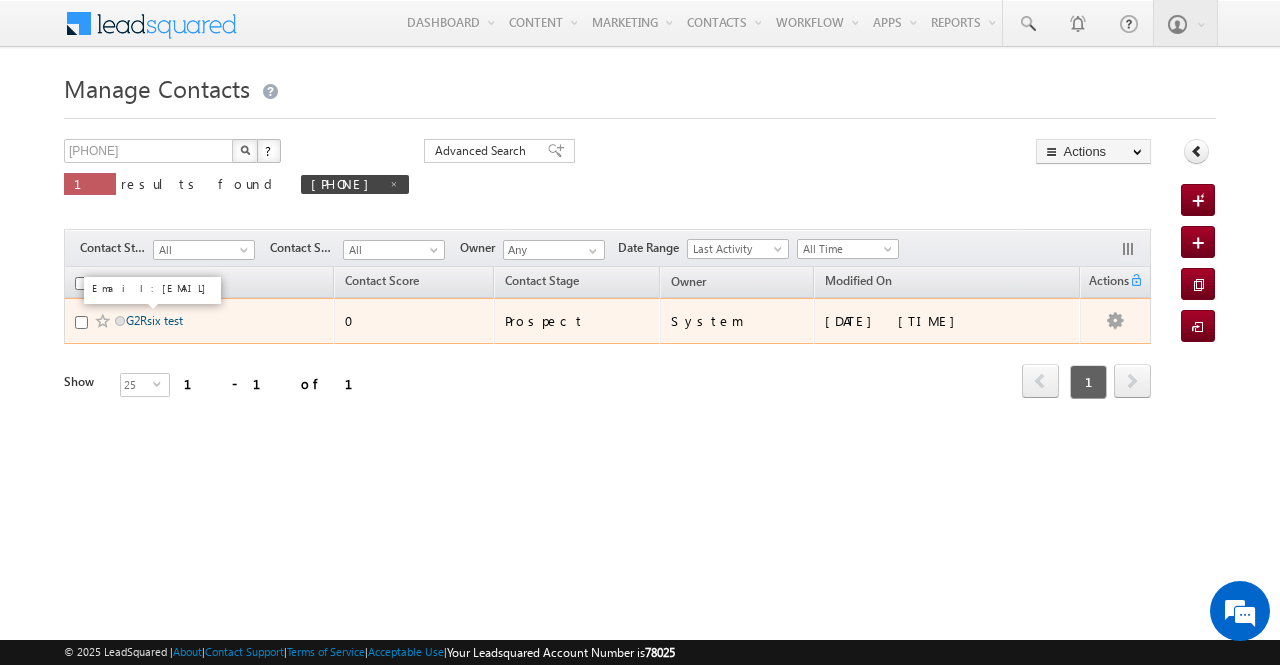 click on "G2Rsix test" at bounding box center [154, 320] 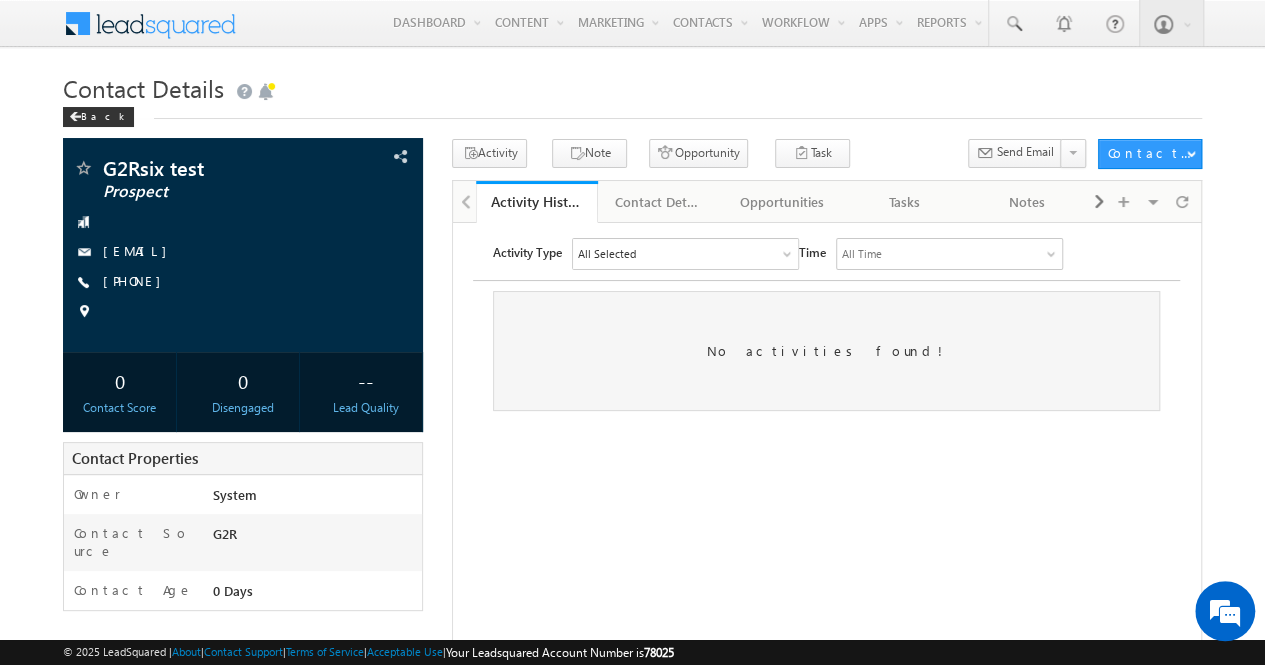 scroll, scrollTop: 0, scrollLeft: 0, axis: both 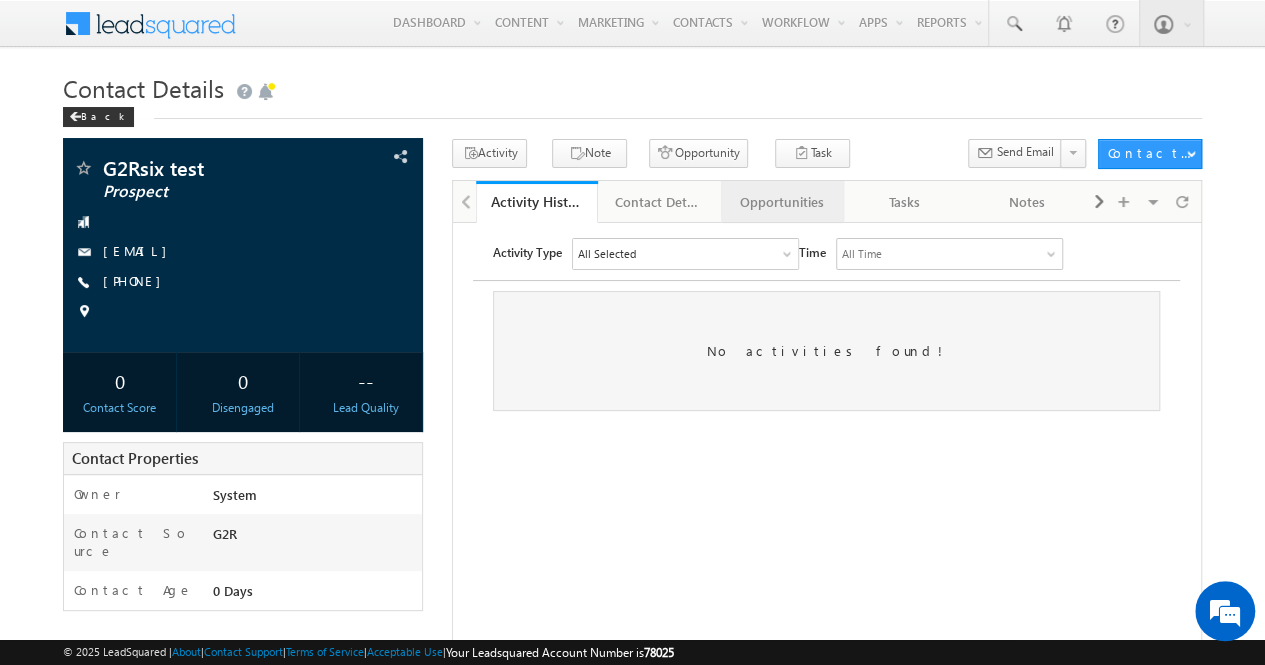 click on "Opportunities" at bounding box center [781, 202] 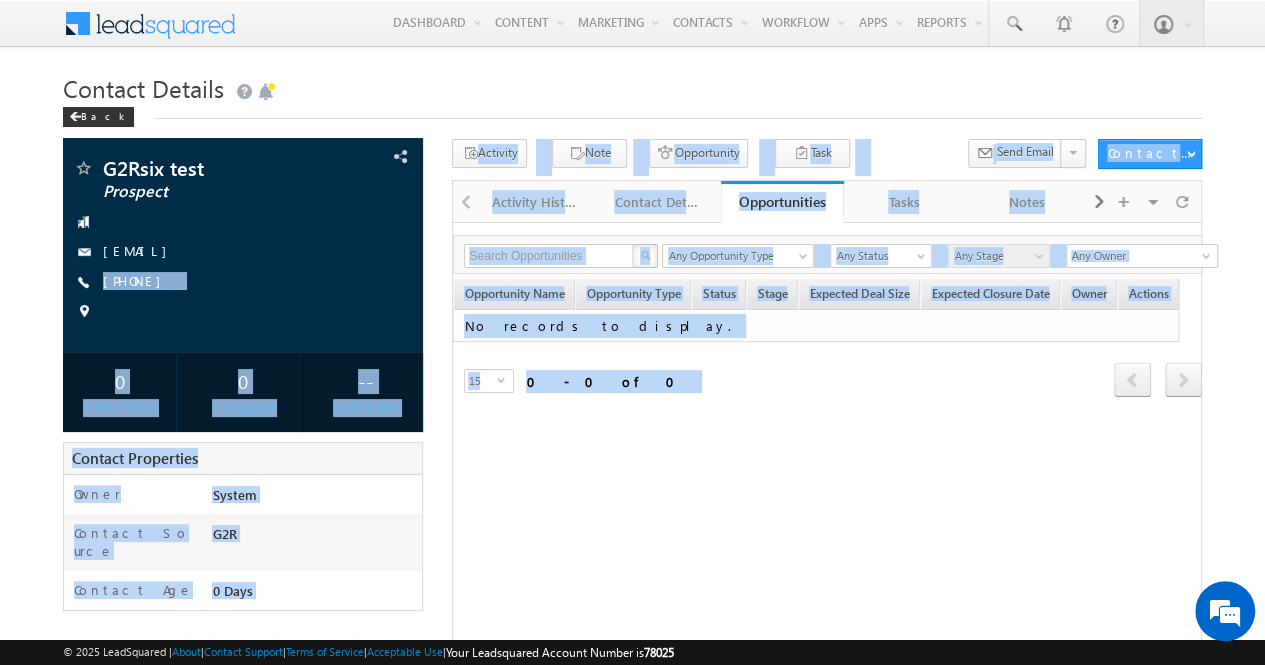 drag, startPoint x: 253, startPoint y: 273, endPoint x: 689, endPoint y: 492, distance: 487.91086 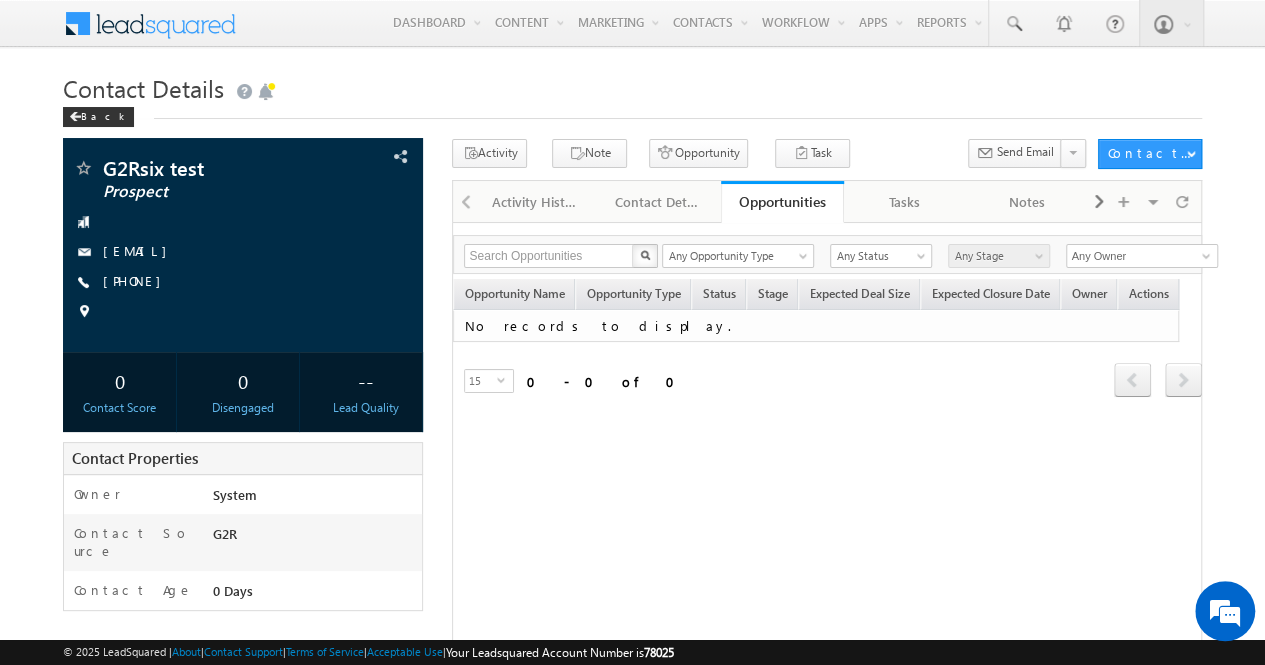 click on "Search Opportunities X   0 results found
Any Opportunity Type
Policy
Any Opportunity Type
Any Status Won Open Lost Any Status
Any Stage
Any Stage
Any Owner Any Owner
Opportunity Name   Opportunity Type Status   Stage     Expected Deal Size     Expected Closure Date     Owner   Actions No records to display. Refresh first prev next last 0 - 0 of 0
15 select 15
×" at bounding box center (826, 627) 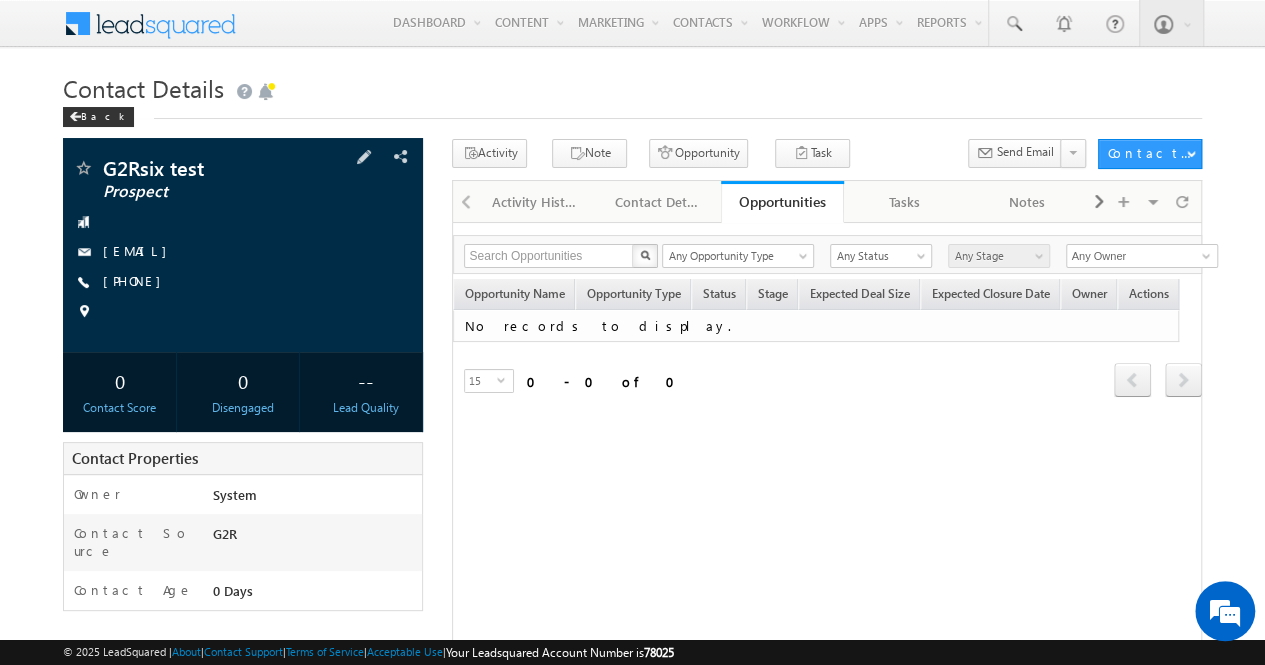 drag, startPoint x: 250, startPoint y: 287, endPoint x: 202, endPoint y: 286, distance: 48.010414 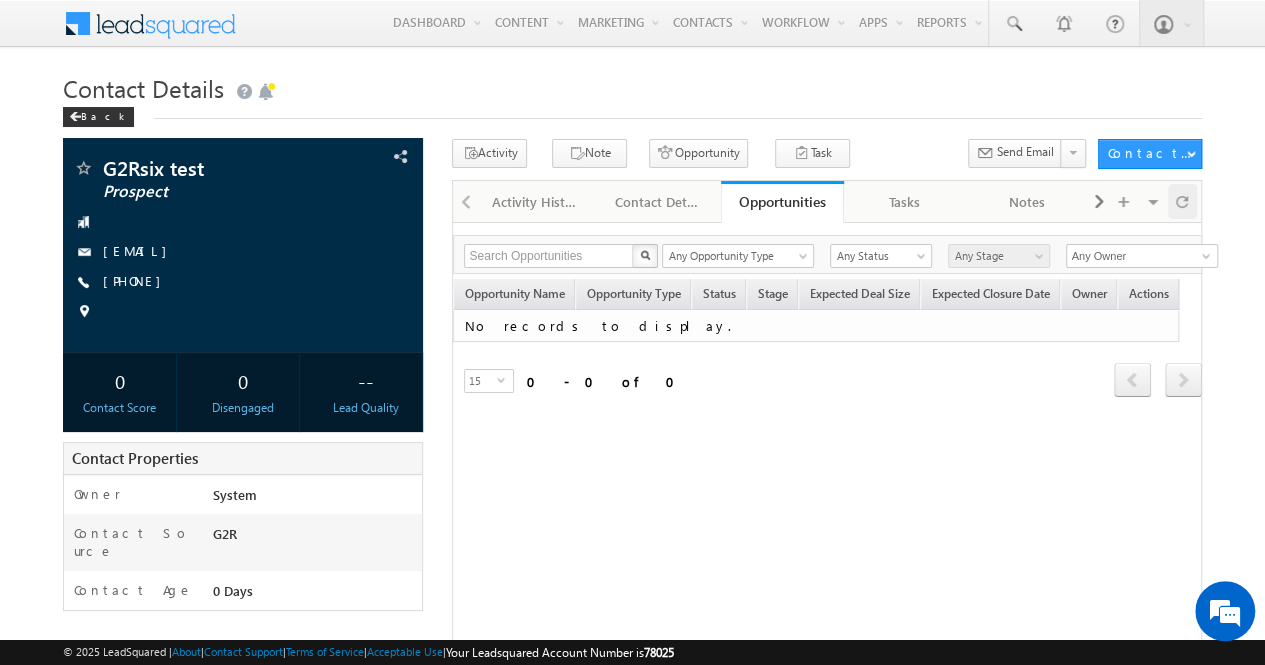 click at bounding box center [1182, 201] 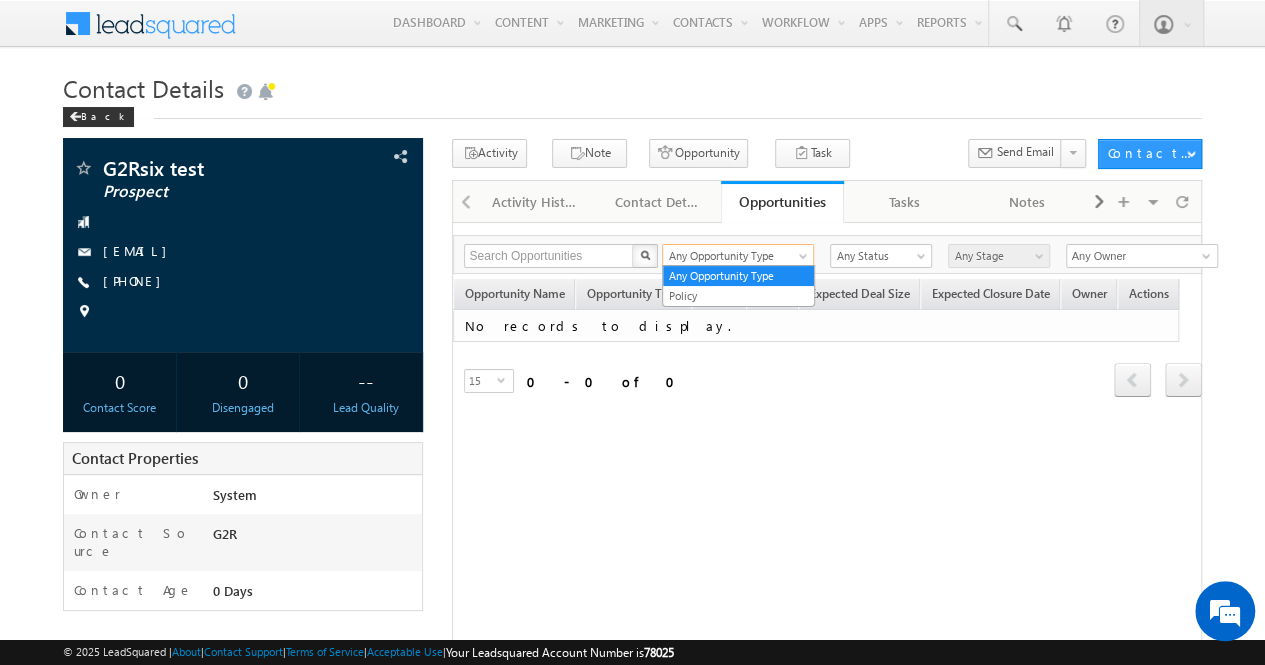 click at bounding box center [805, 260] 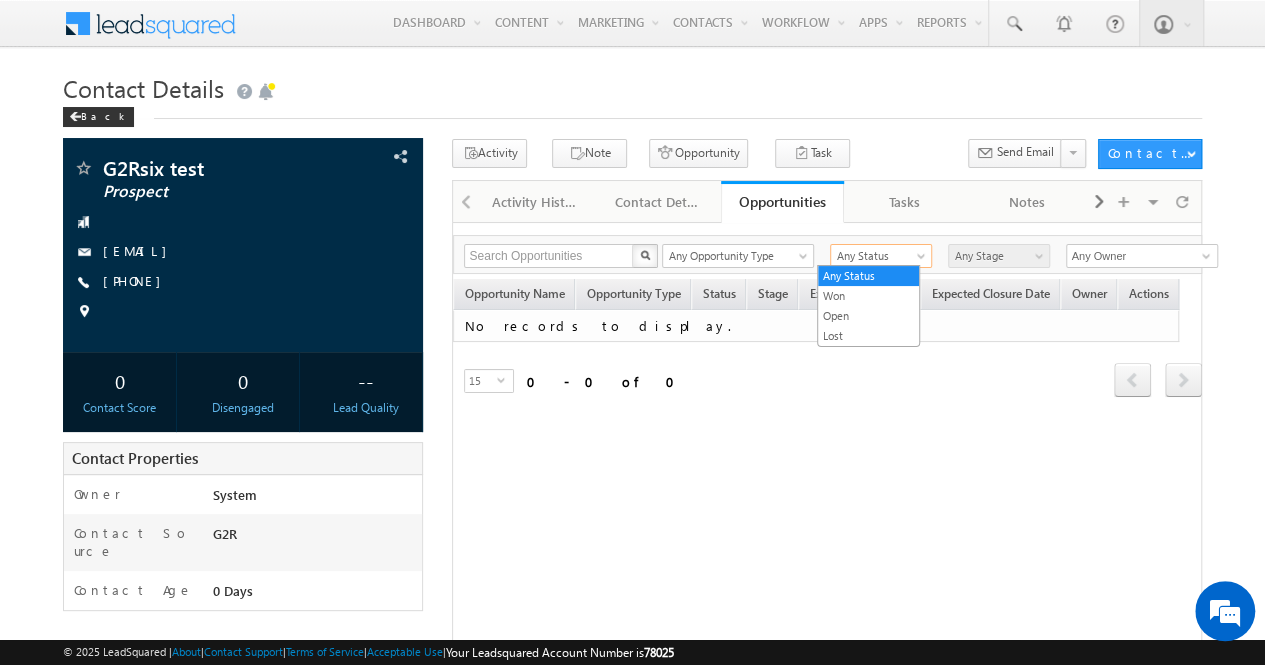 click on "Any Status" at bounding box center (878, 256) 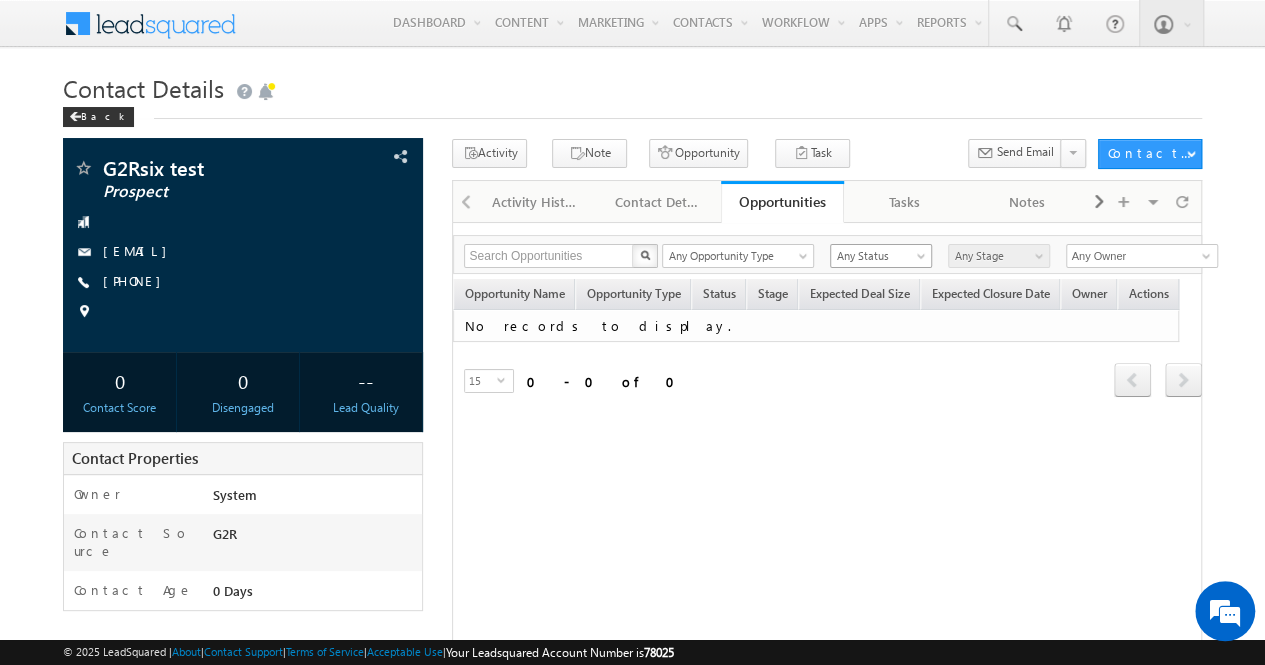 click on "Any Status" at bounding box center [878, 256] 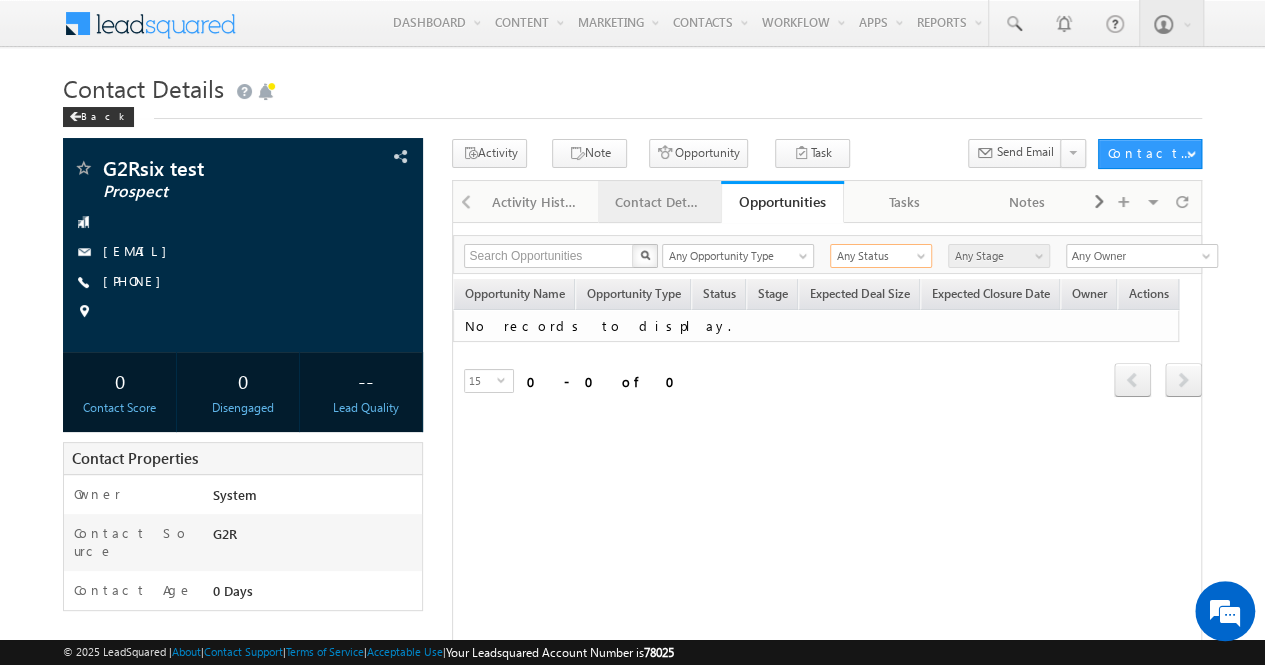click on "Contact Details" at bounding box center [658, 202] 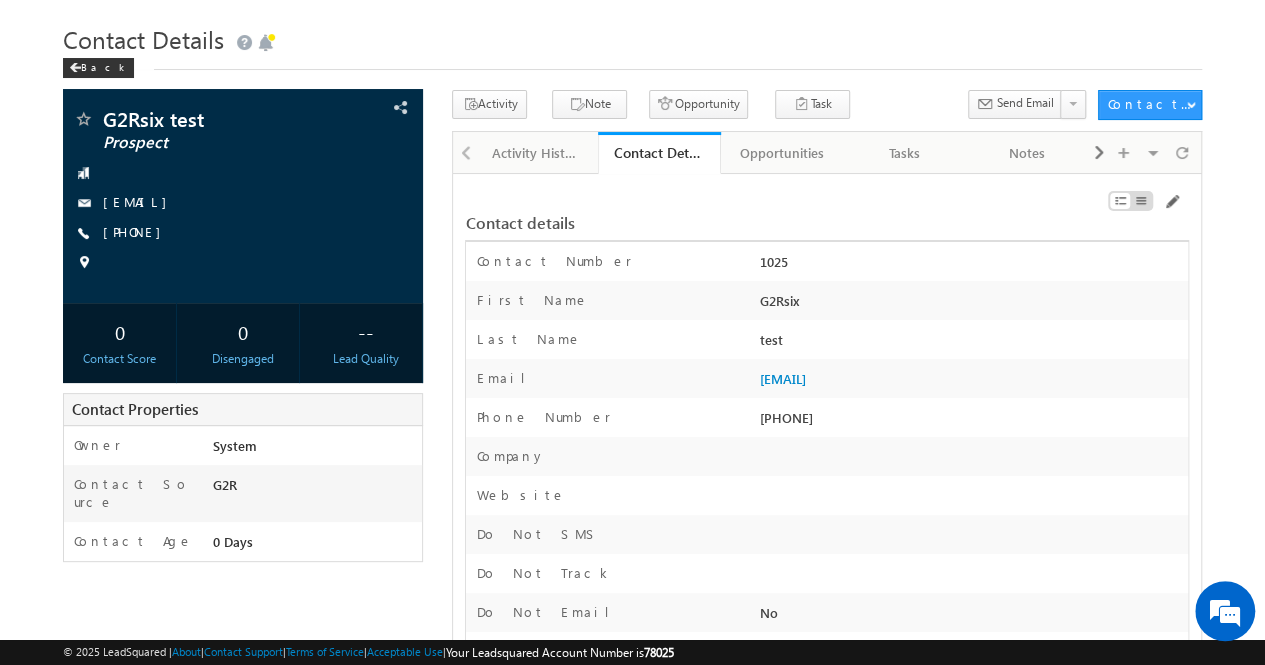 scroll, scrollTop: 0, scrollLeft: 0, axis: both 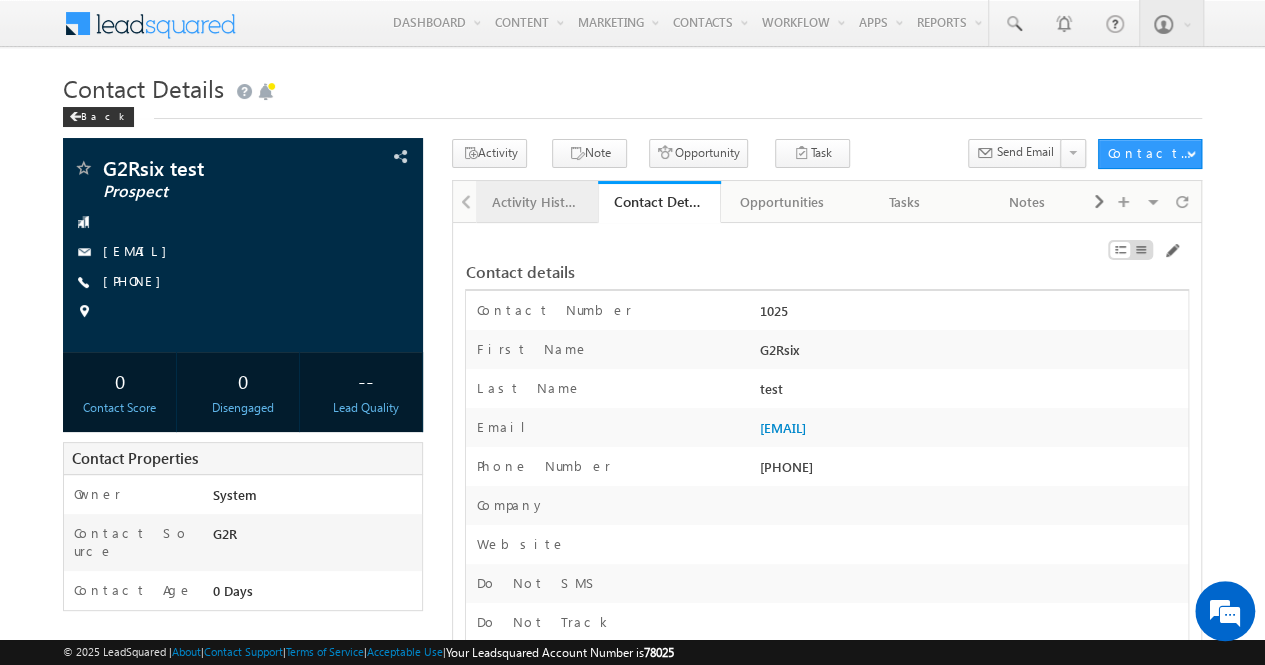 click on "Activity History" at bounding box center (536, 202) 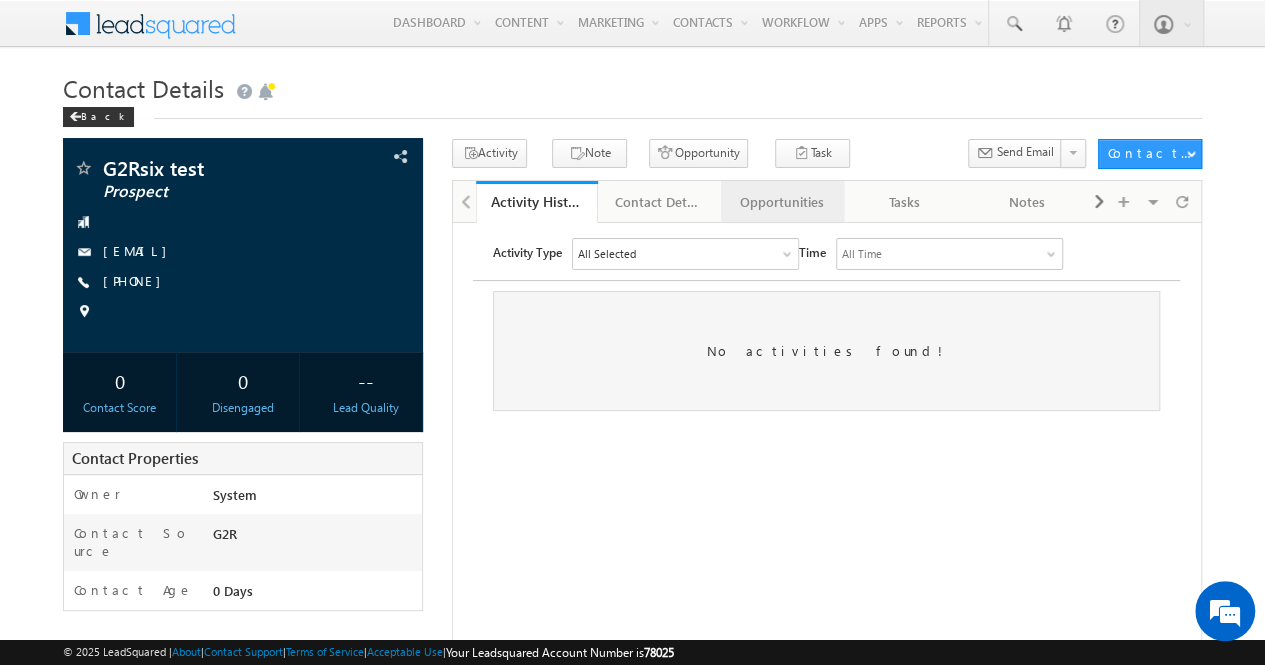click on "Opportunities" at bounding box center (781, 202) 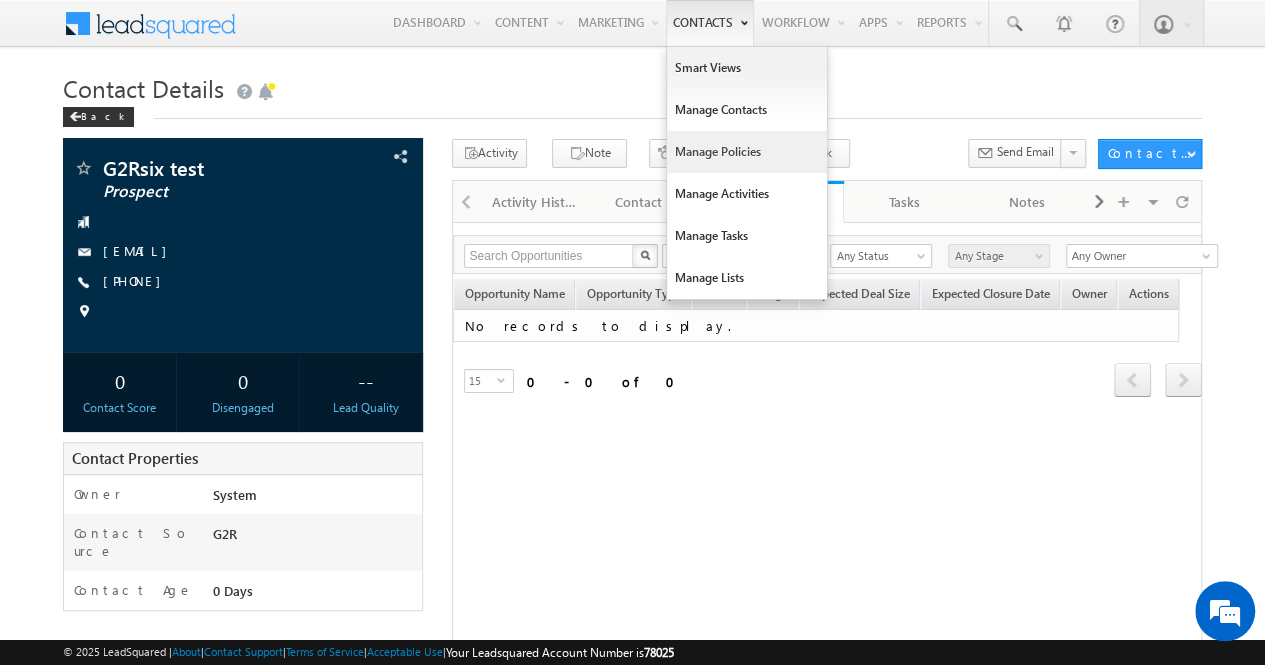 click on "Manage Policies" at bounding box center (747, 152) 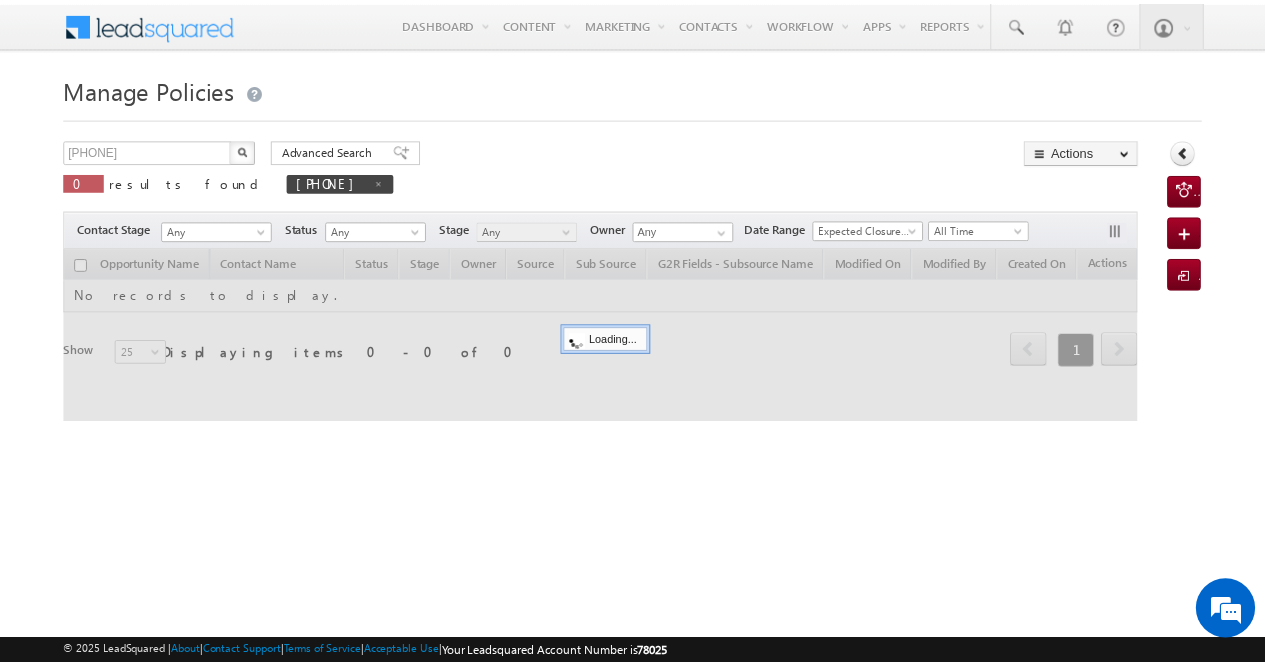 scroll, scrollTop: 0, scrollLeft: 0, axis: both 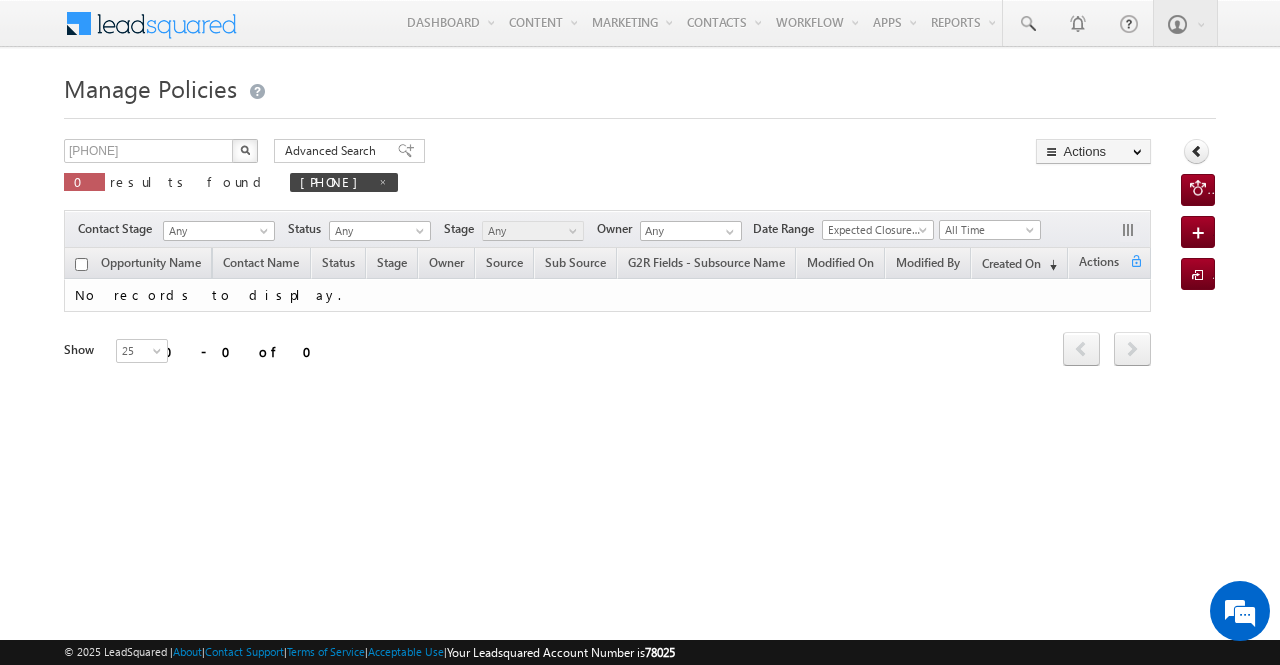 click at bounding box center (245, 151) 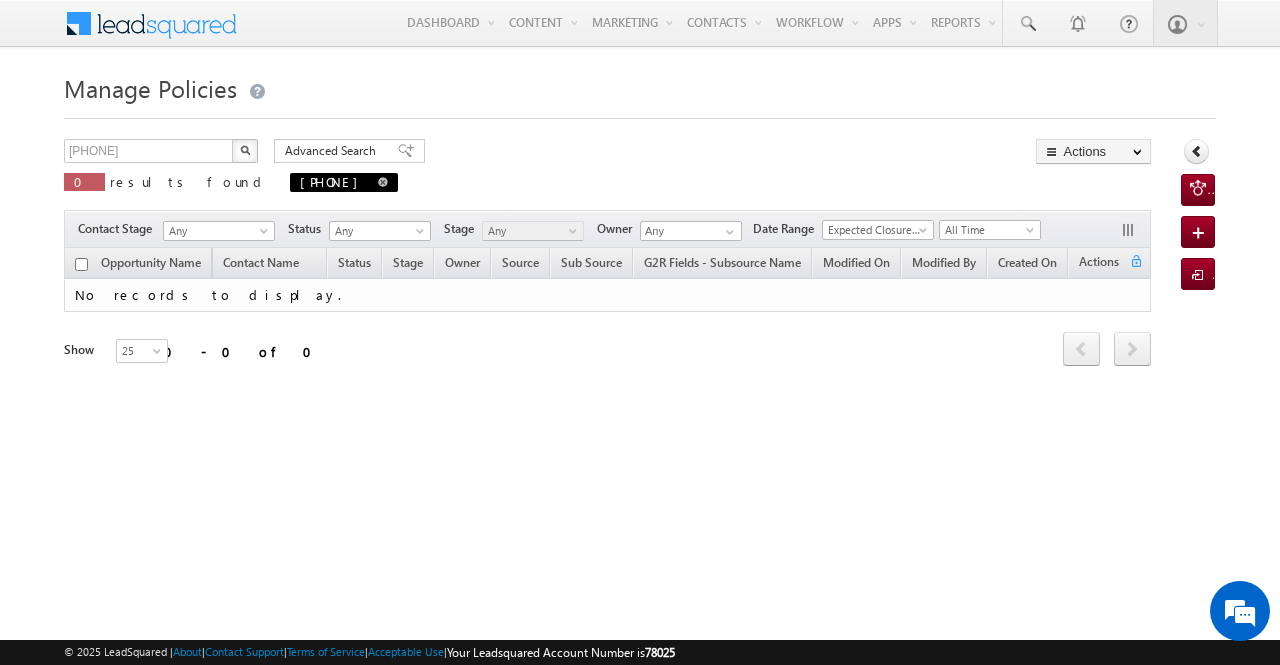 click at bounding box center (383, 182) 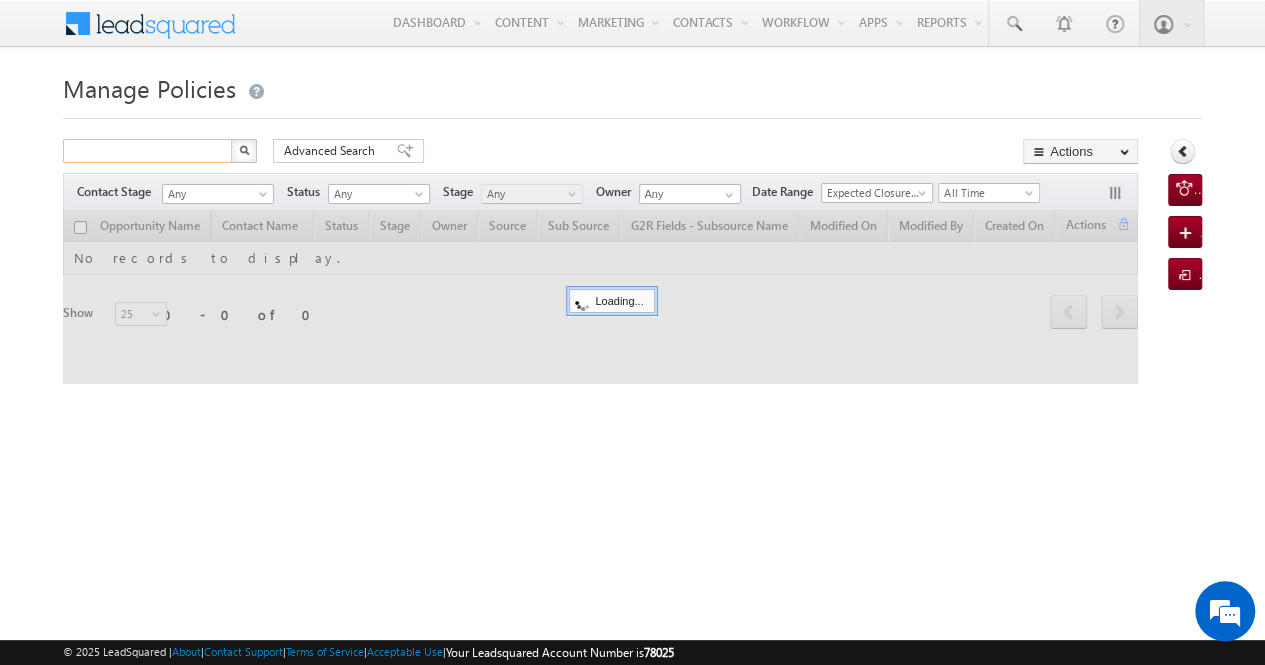 click at bounding box center (148, 151) 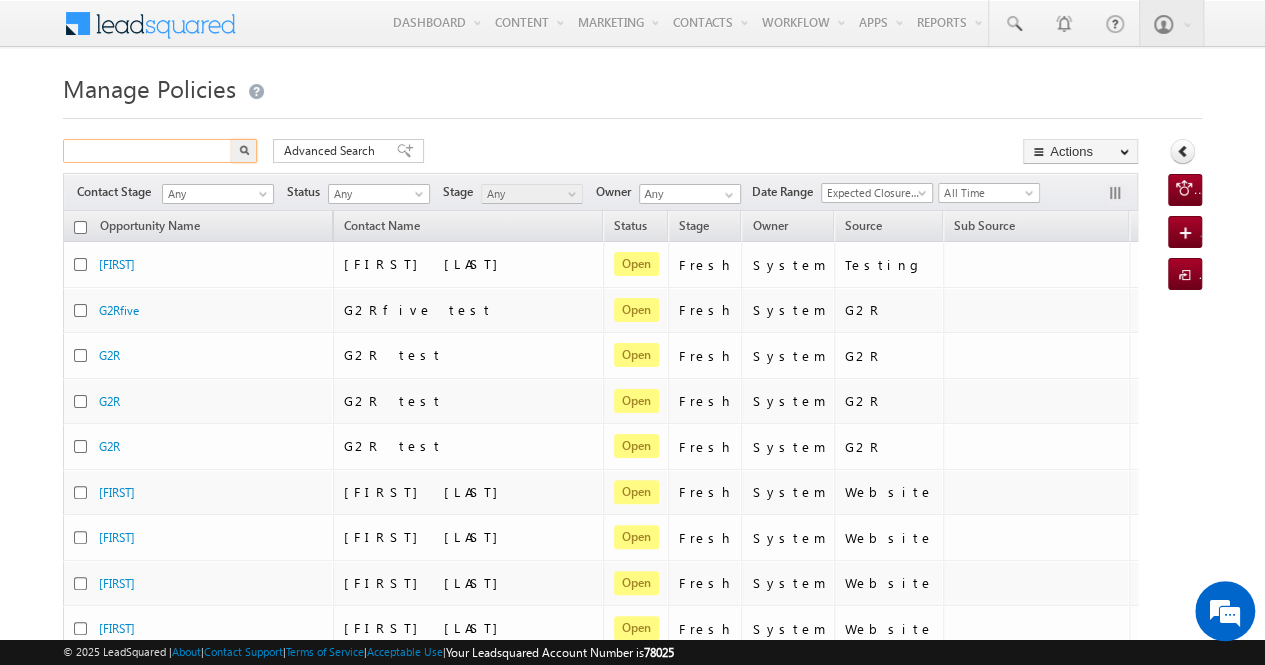 paste on "[PHONE]" 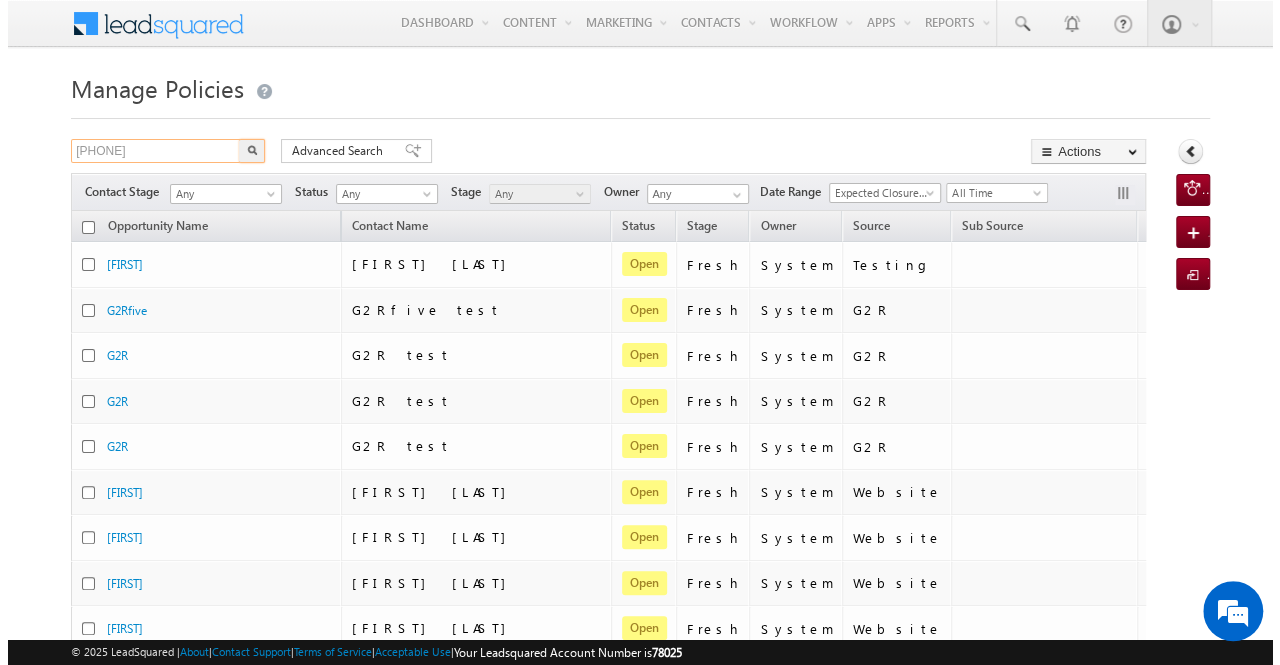 scroll, scrollTop: 0, scrollLeft: 0, axis: both 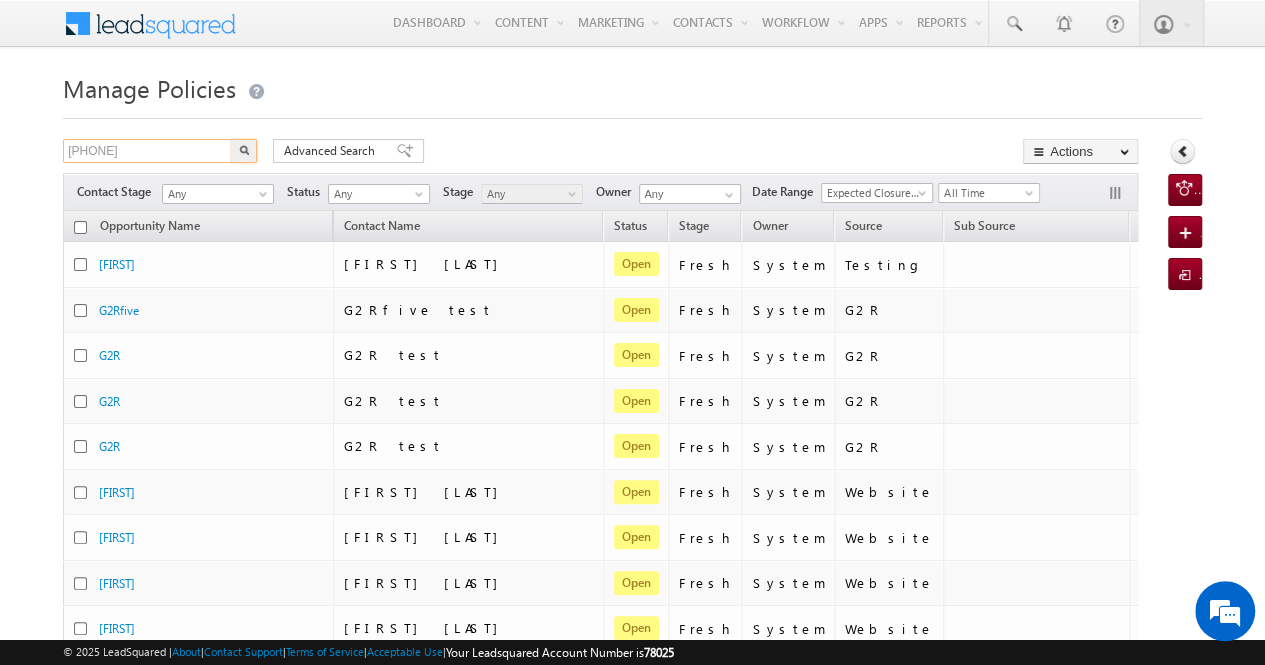 type on "[PHONE]" 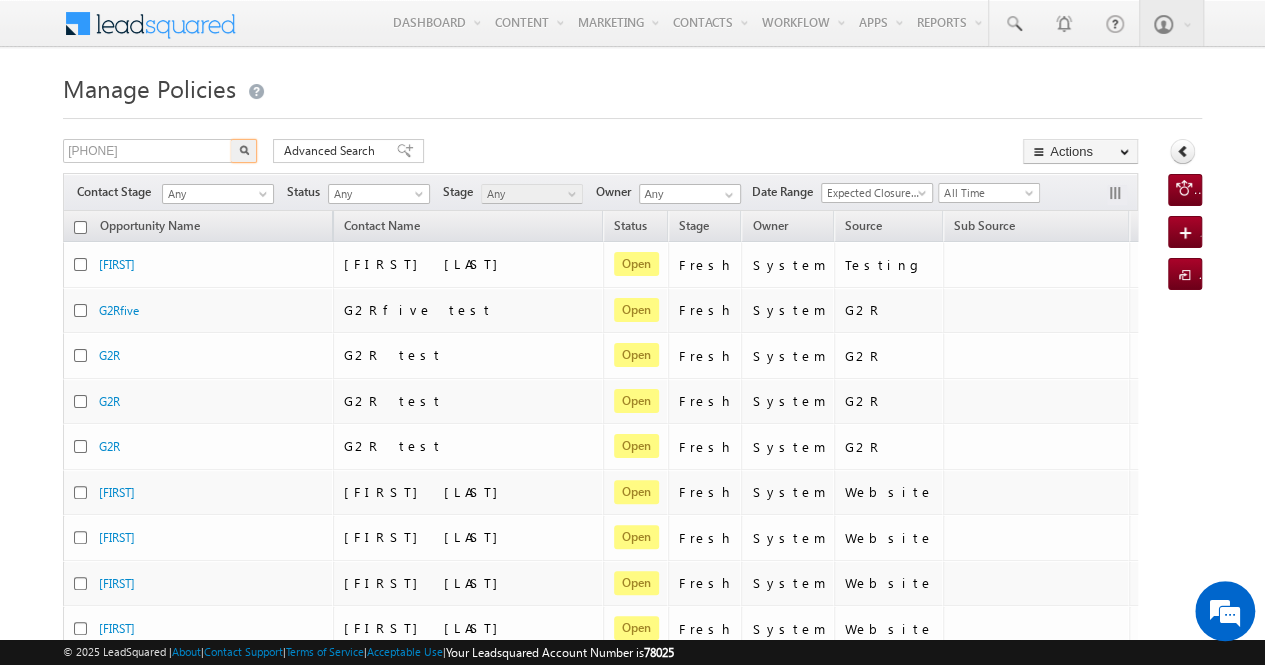 click at bounding box center (244, 151) 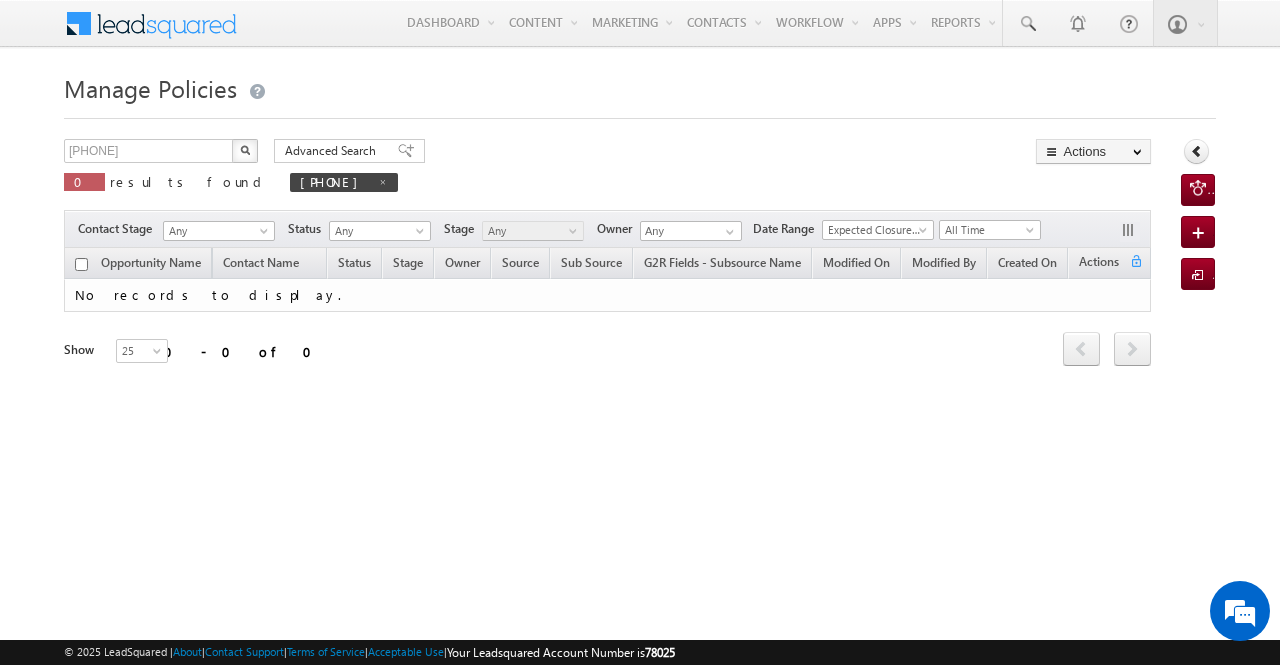 click at bounding box center [245, 150] 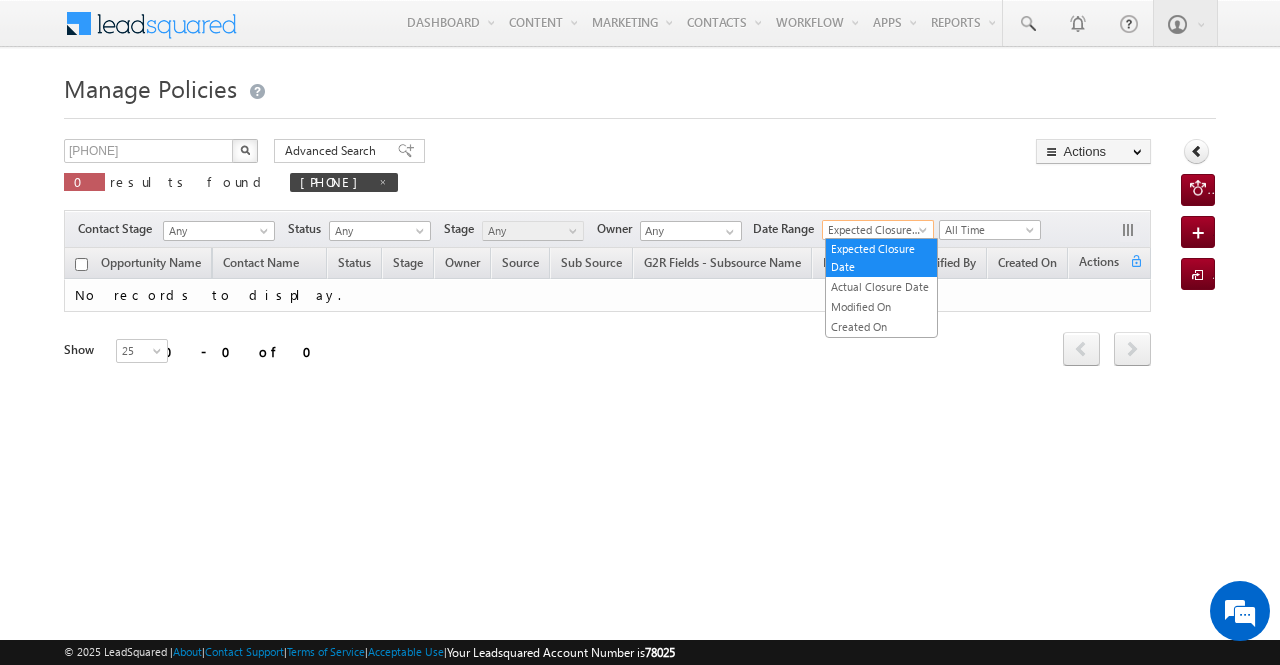 click on "Expected Closure Date" at bounding box center (875, 230) 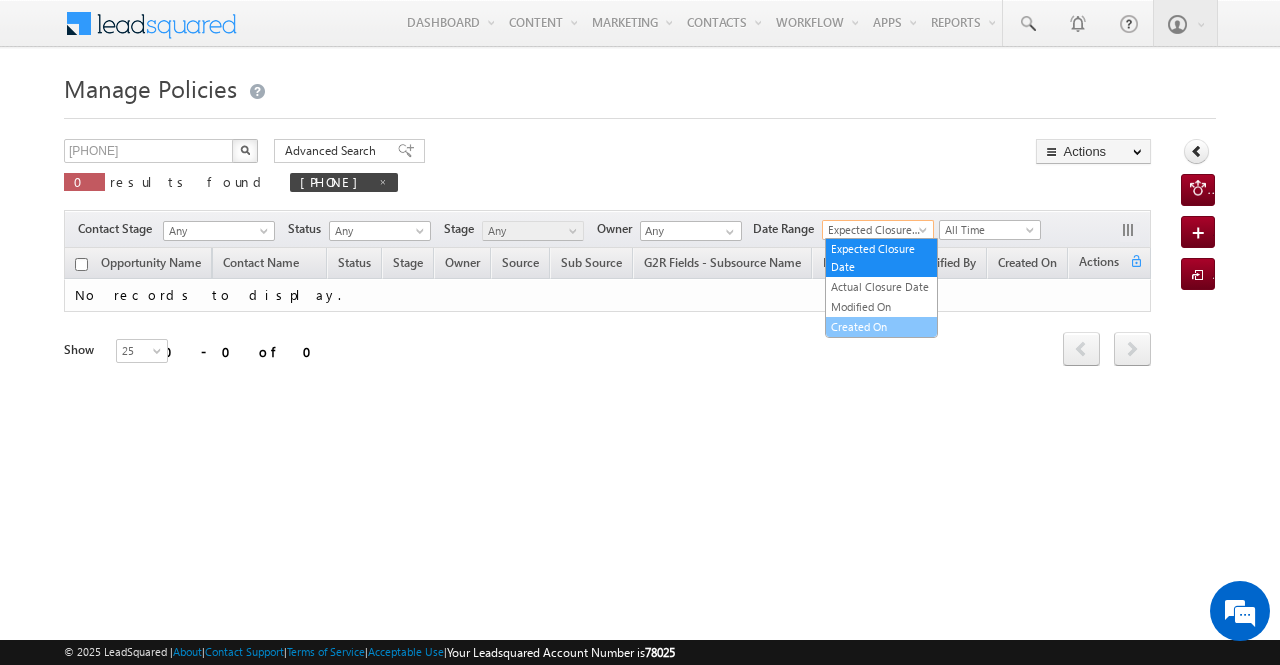 click on "Created On" at bounding box center [881, 327] 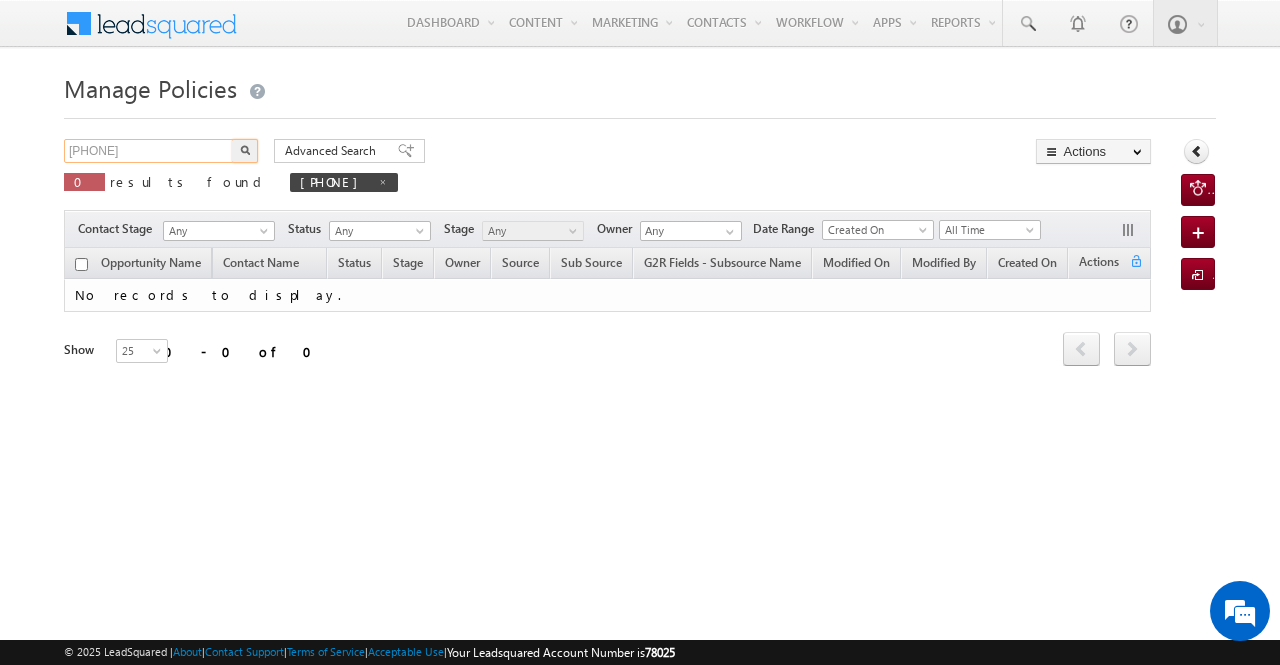 click on "[PHONE]" at bounding box center (149, 151) 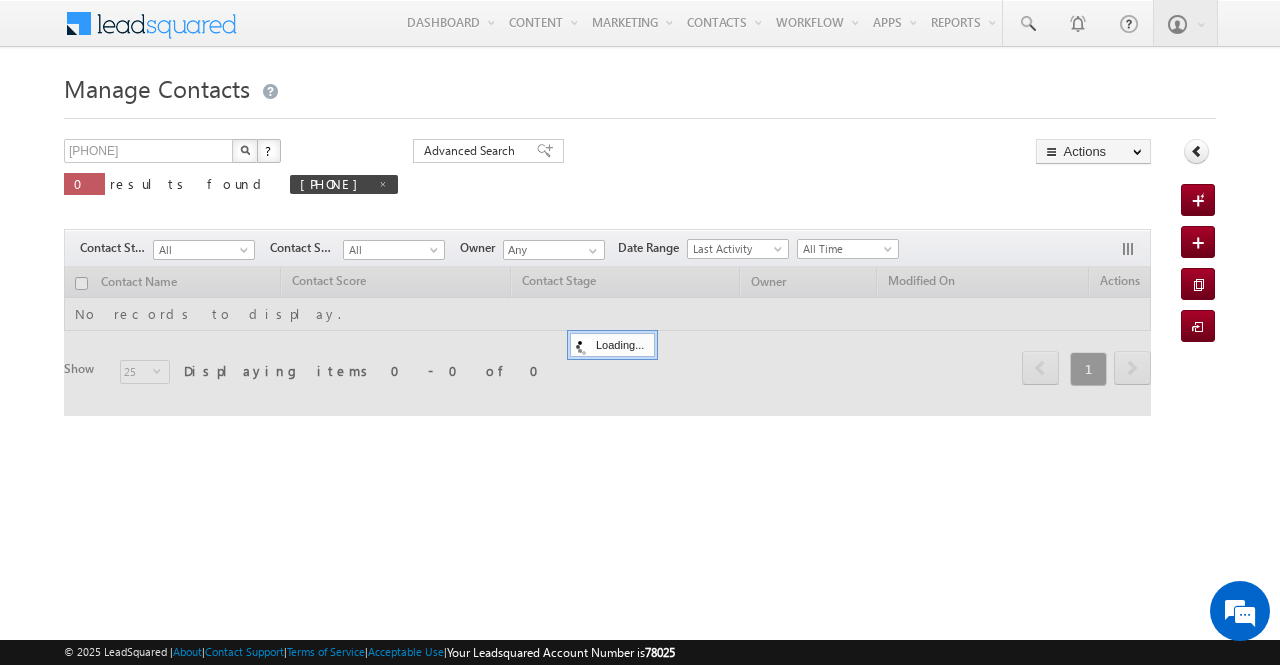 scroll, scrollTop: 0, scrollLeft: 0, axis: both 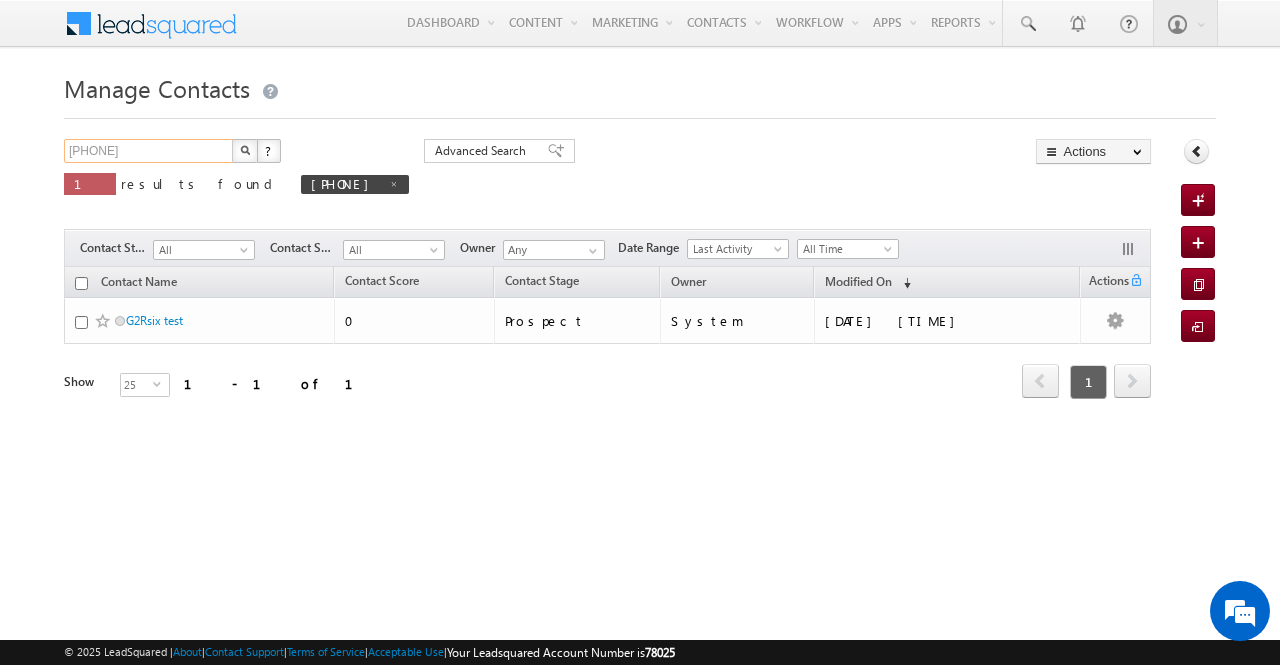 click on "8844503986" at bounding box center (149, 151) 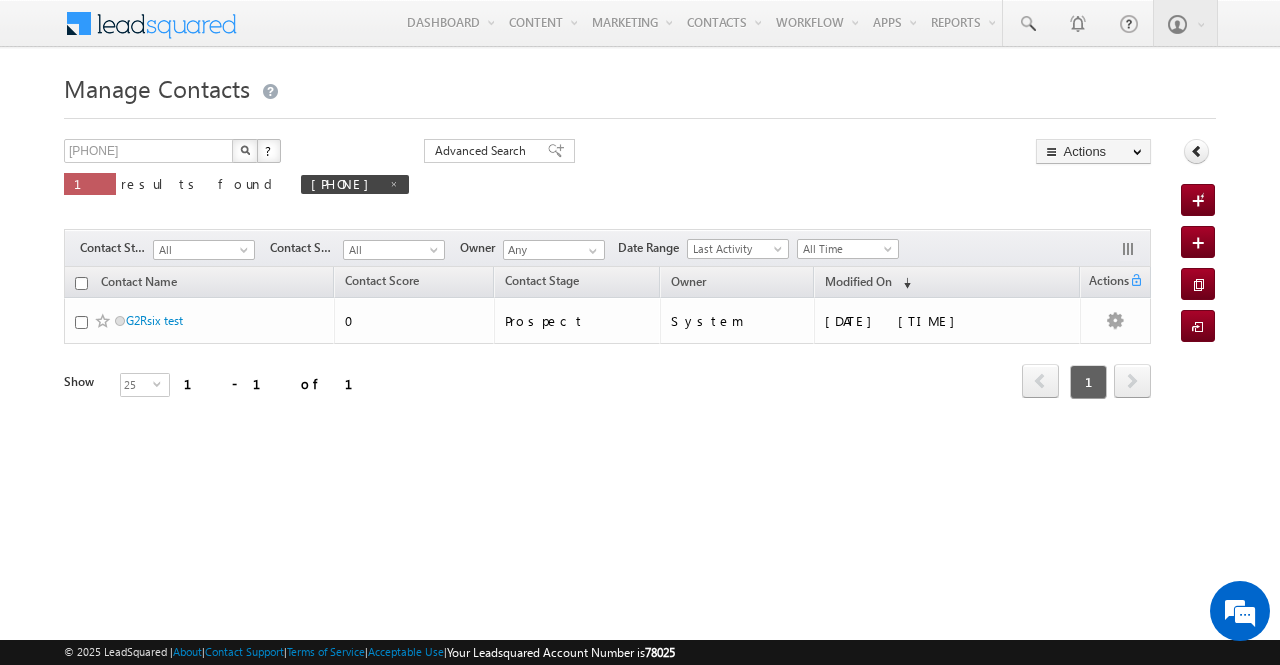 click at bounding box center [245, 150] 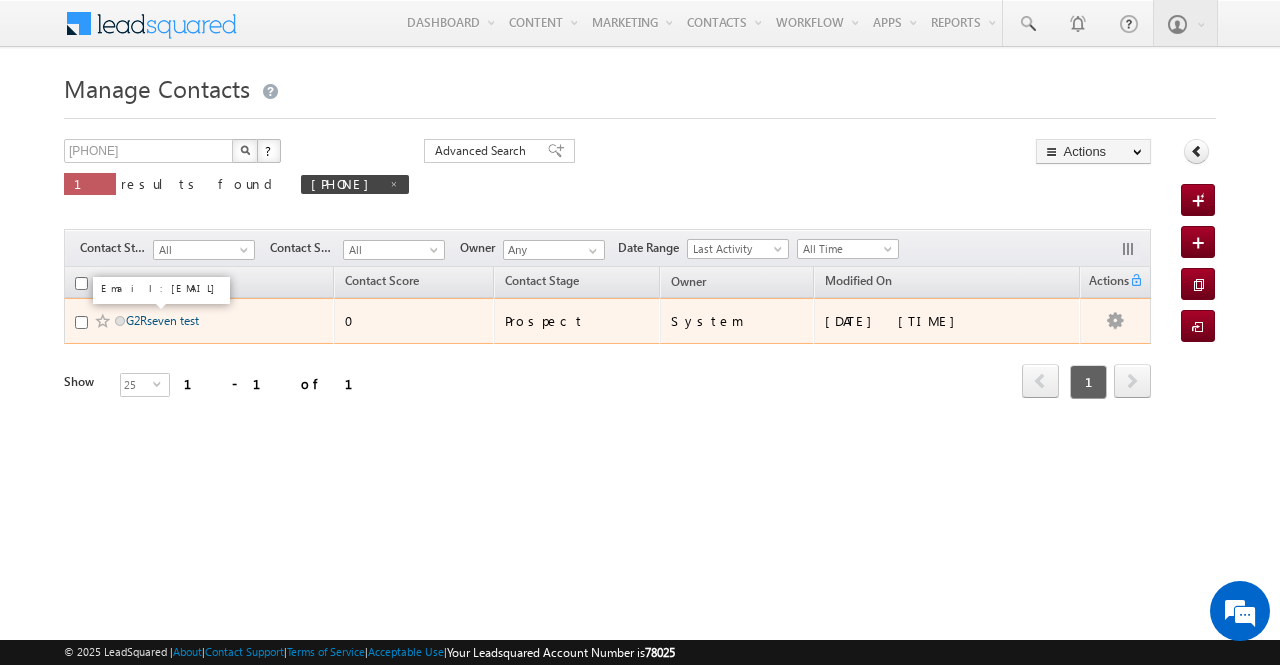 click on "G2Rseven test" at bounding box center (162, 320) 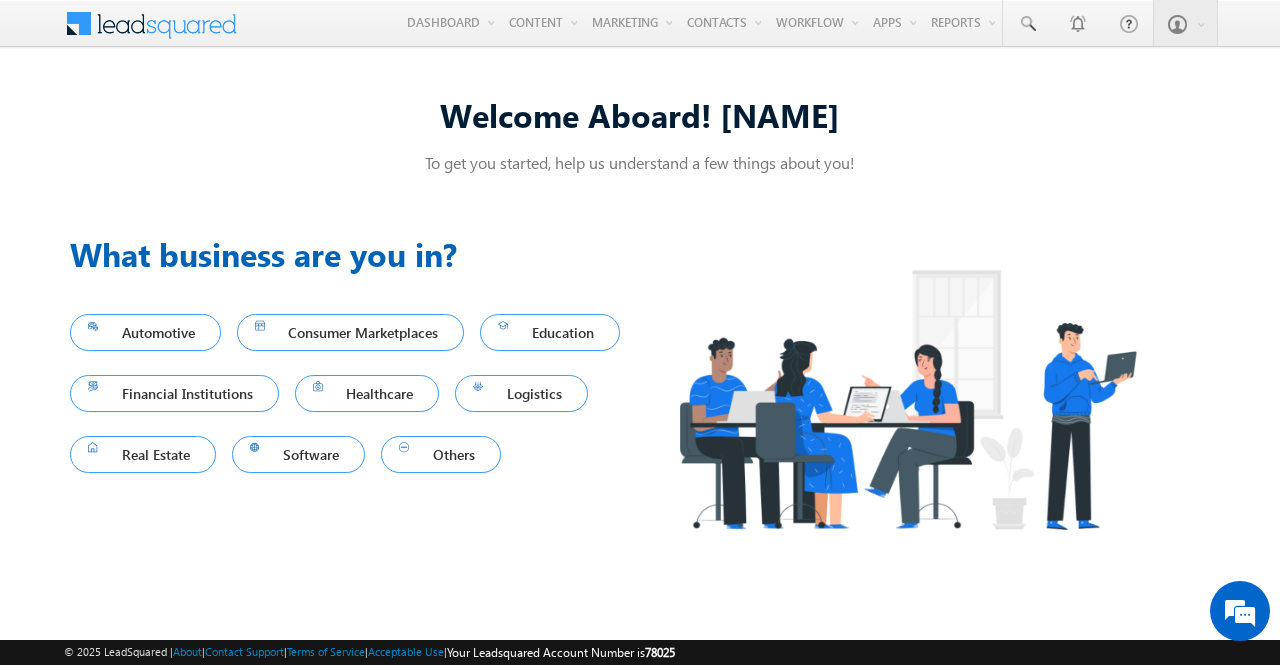 scroll, scrollTop: 0, scrollLeft: 0, axis: both 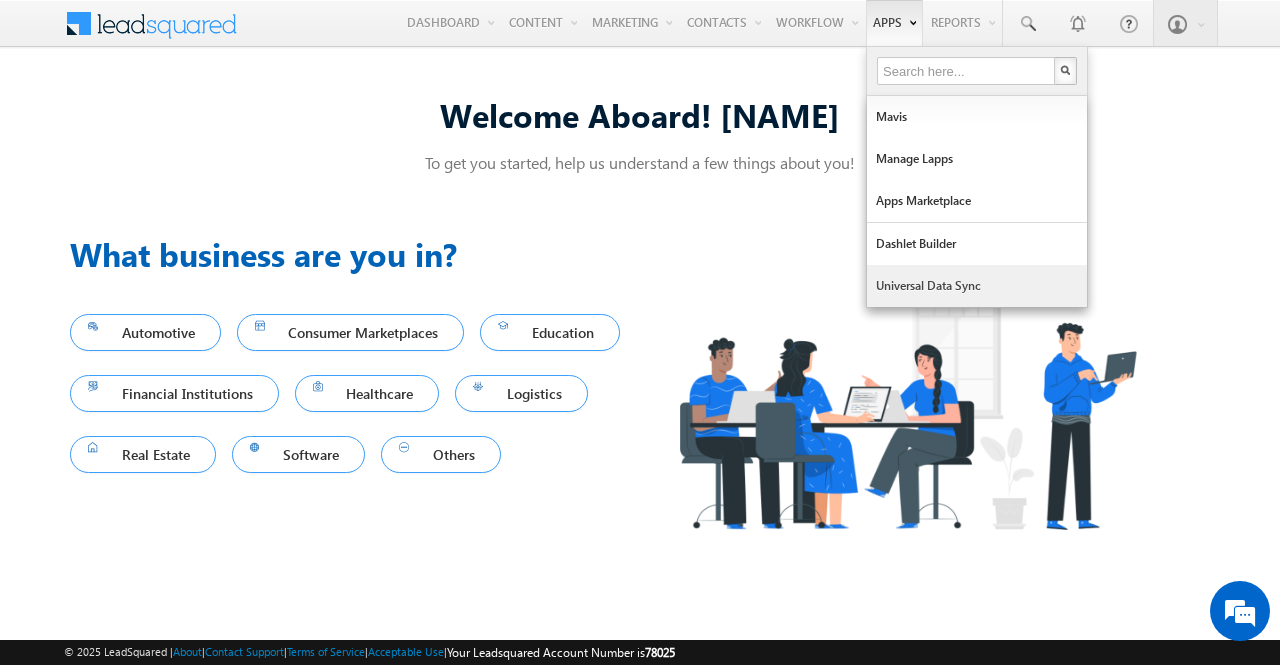 click on "Universal Data Sync" at bounding box center [977, 286] 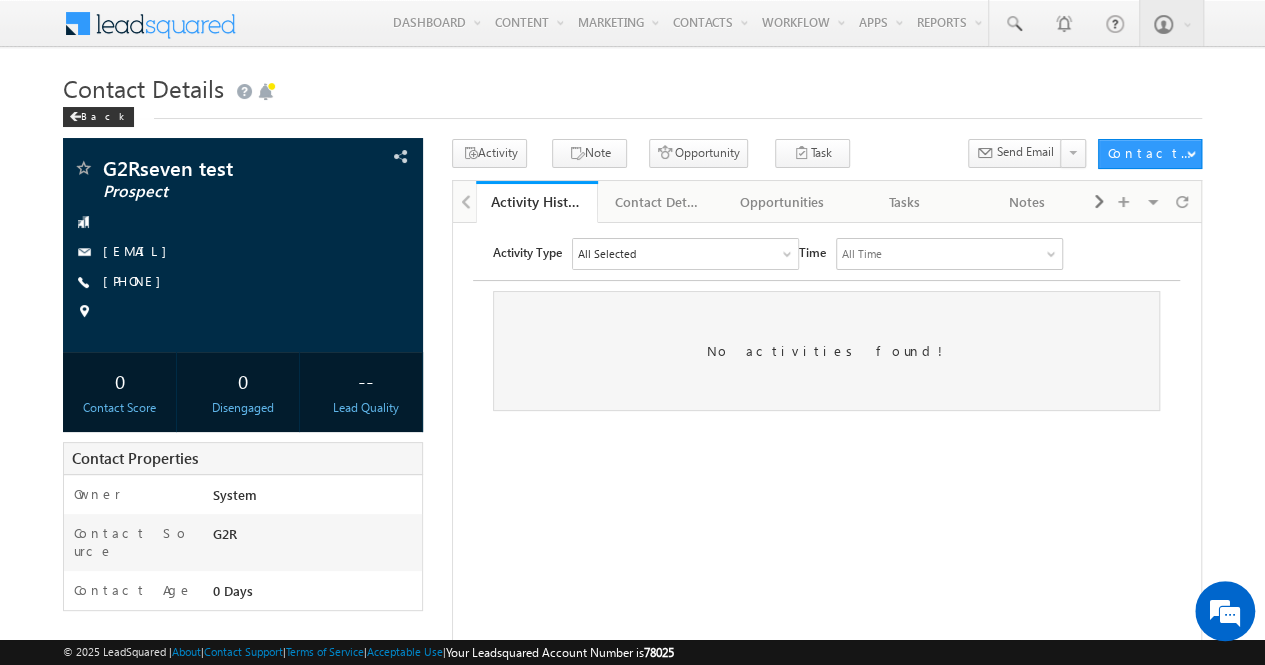 scroll, scrollTop: 0, scrollLeft: 0, axis: both 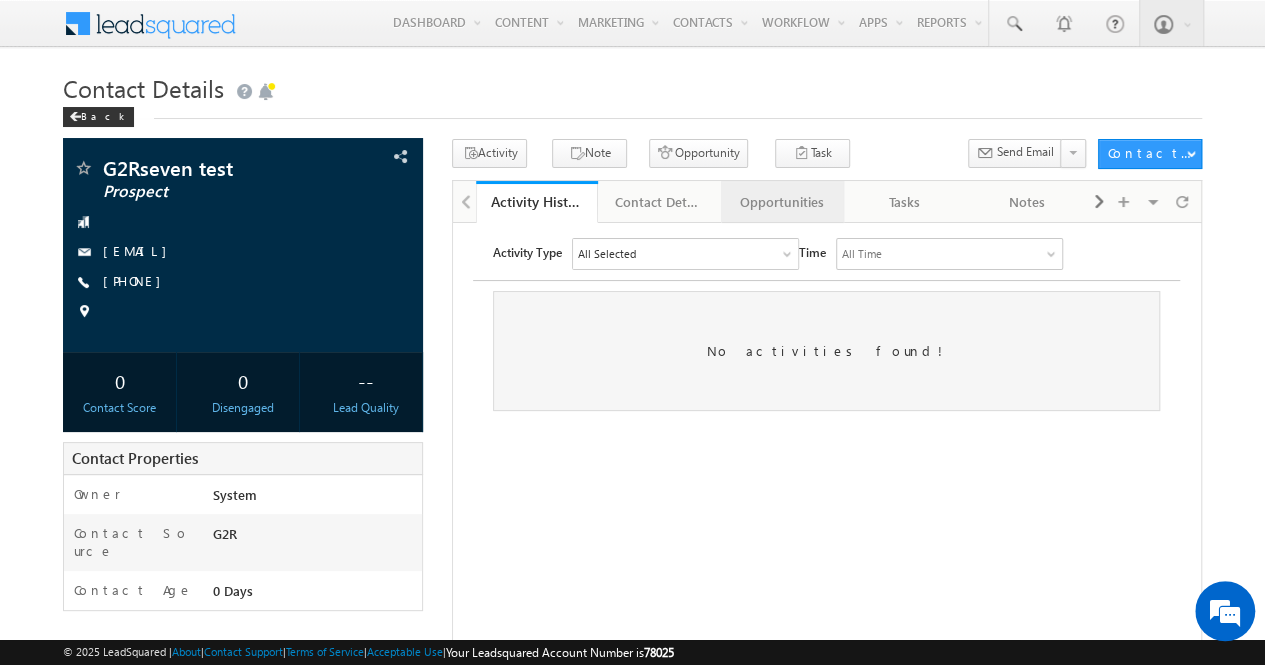 click on "Opportunities" at bounding box center (781, 202) 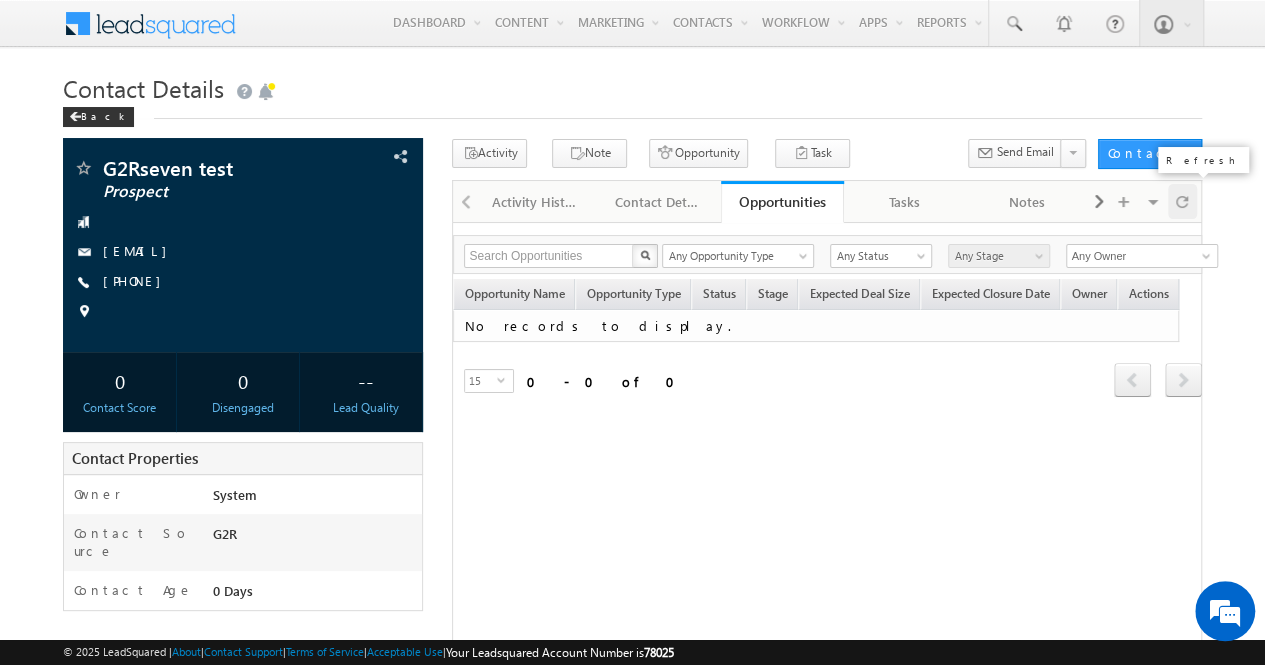 click at bounding box center (1182, 201) 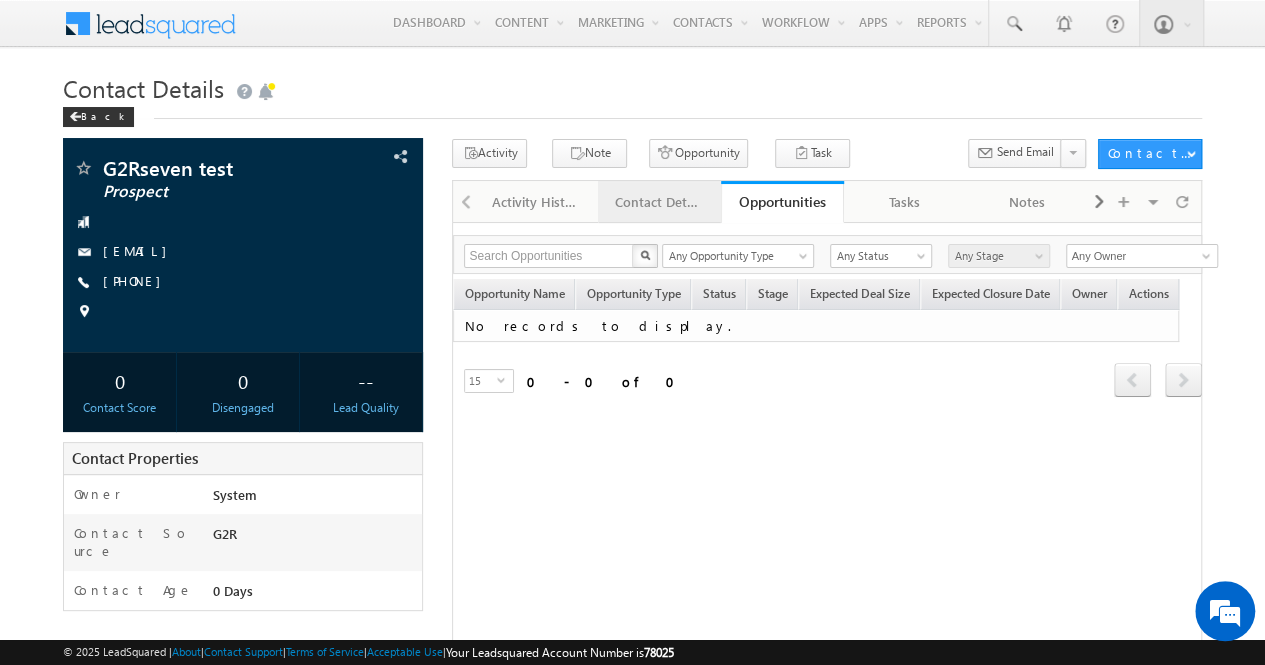 click on "Contact Details" at bounding box center [658, 202] 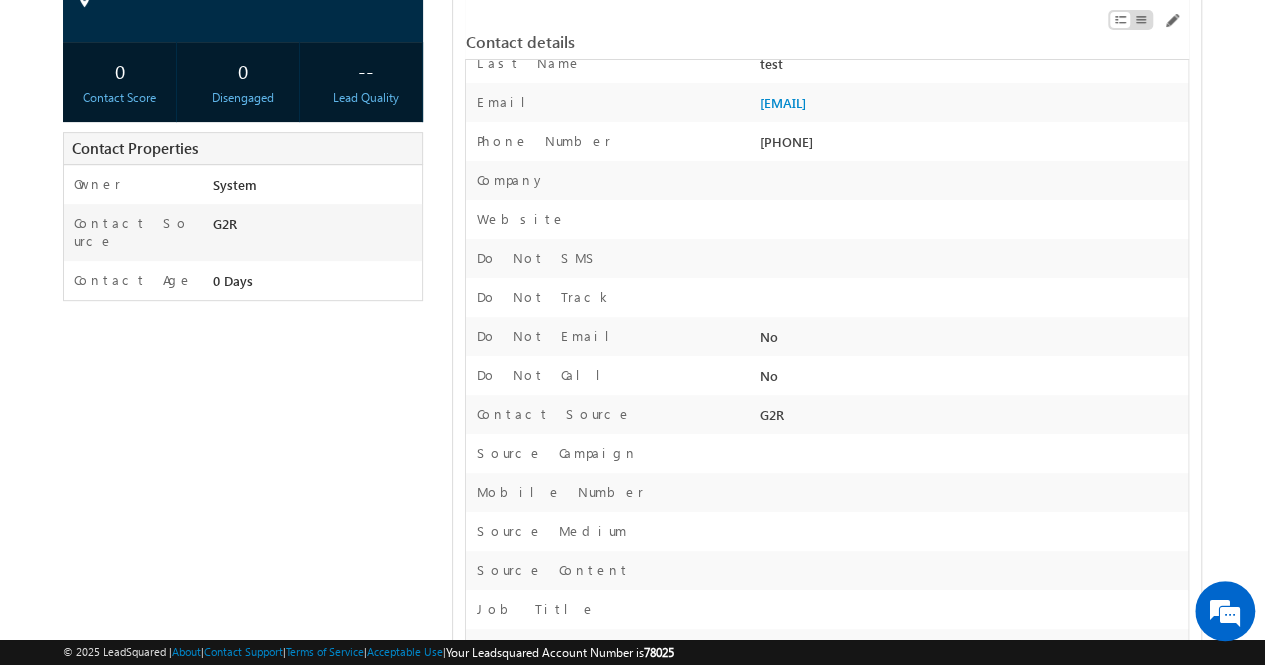 scroll, scrollTop: 0, scrollLeft: 0, axis: both 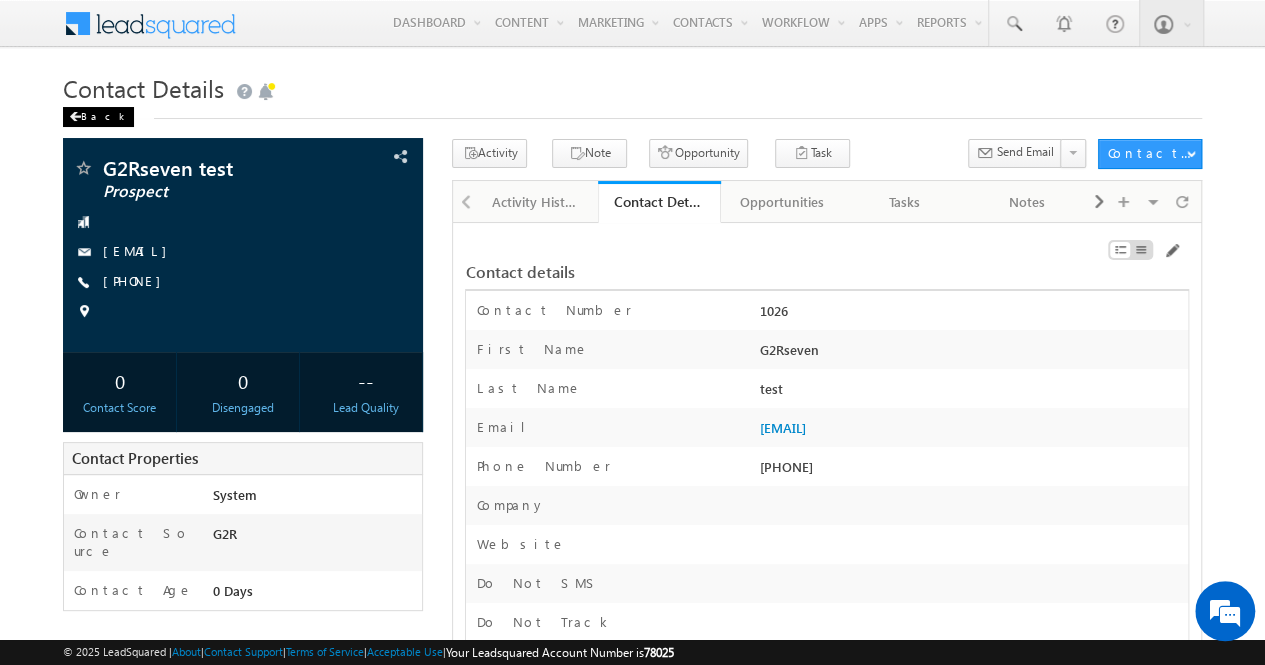 click on "Back" at bounding box center [98, 117] 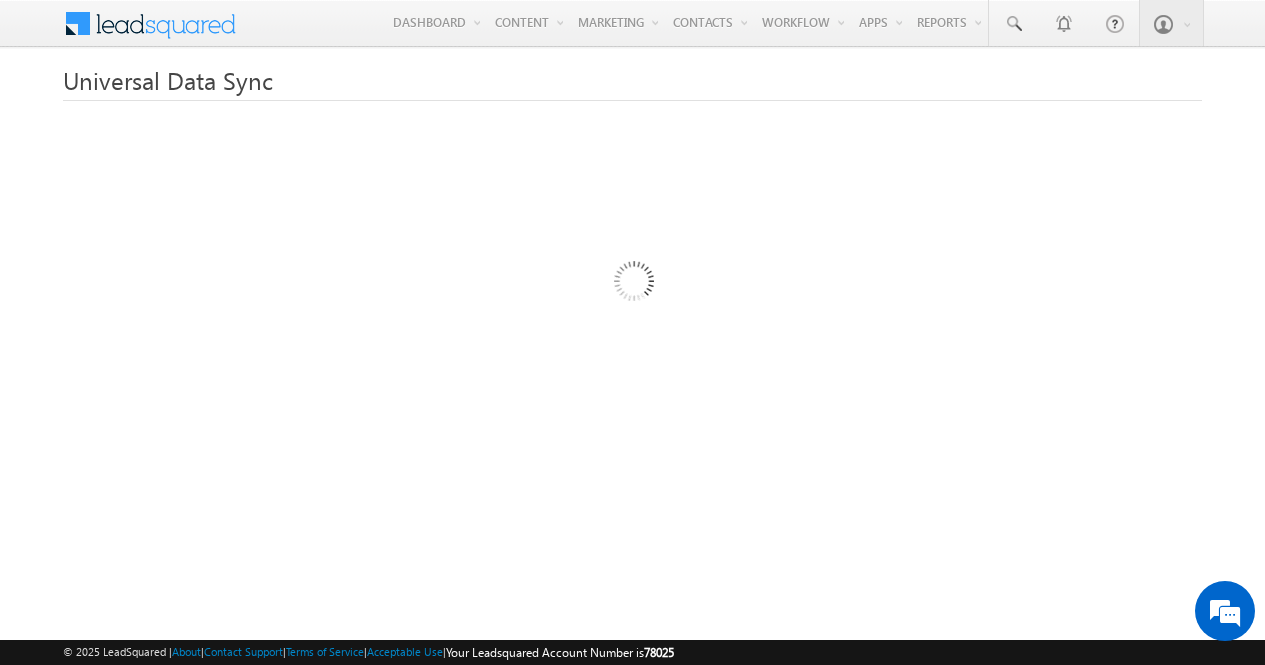 scroll, scrollTop: 0, scrollLeft: 0, axis: both 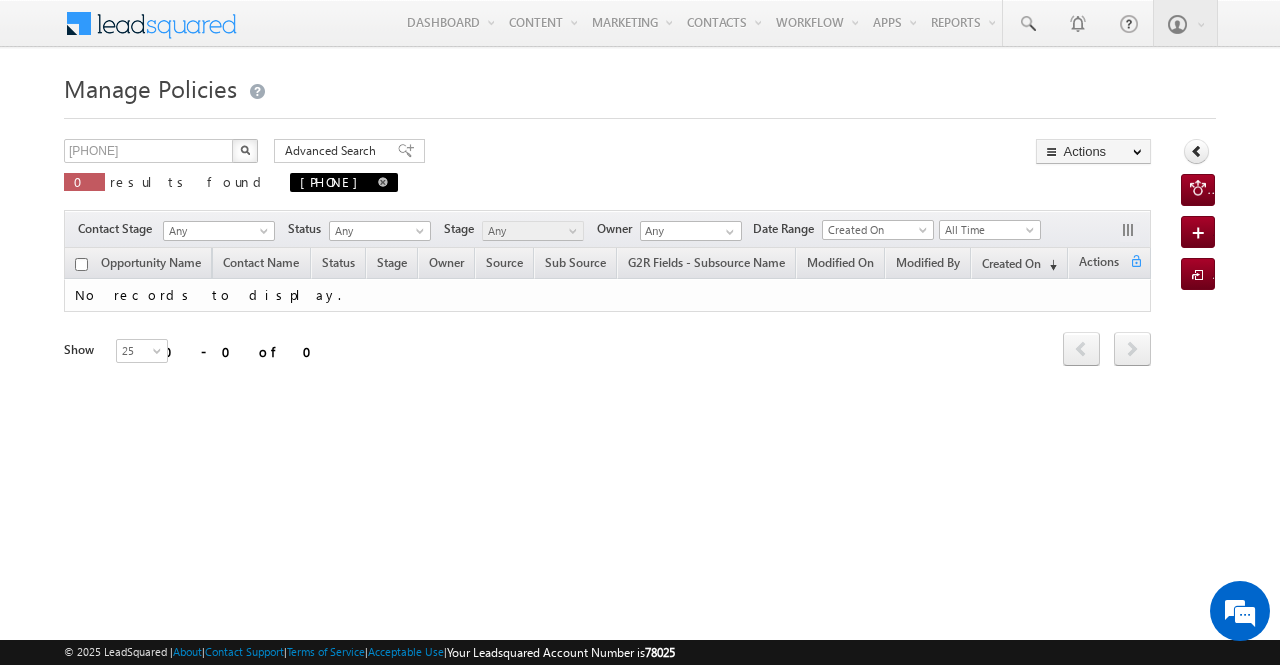click at bounding box center [383, 182] 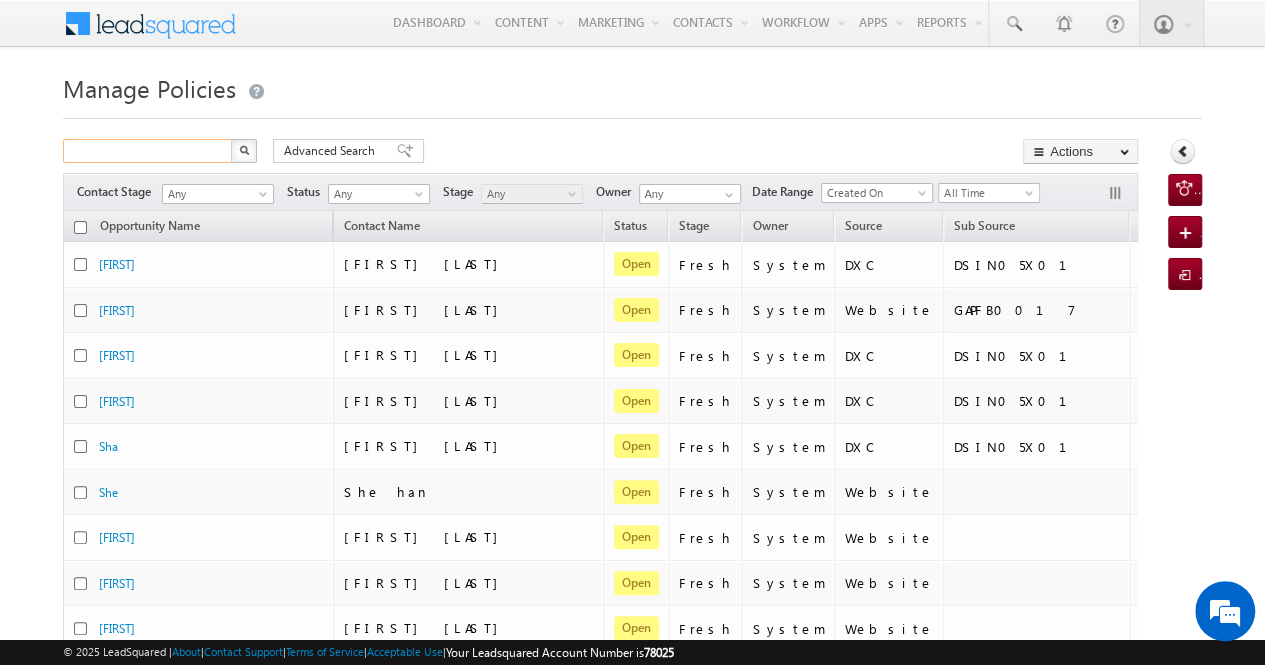 click at bounding box center [148, 151] 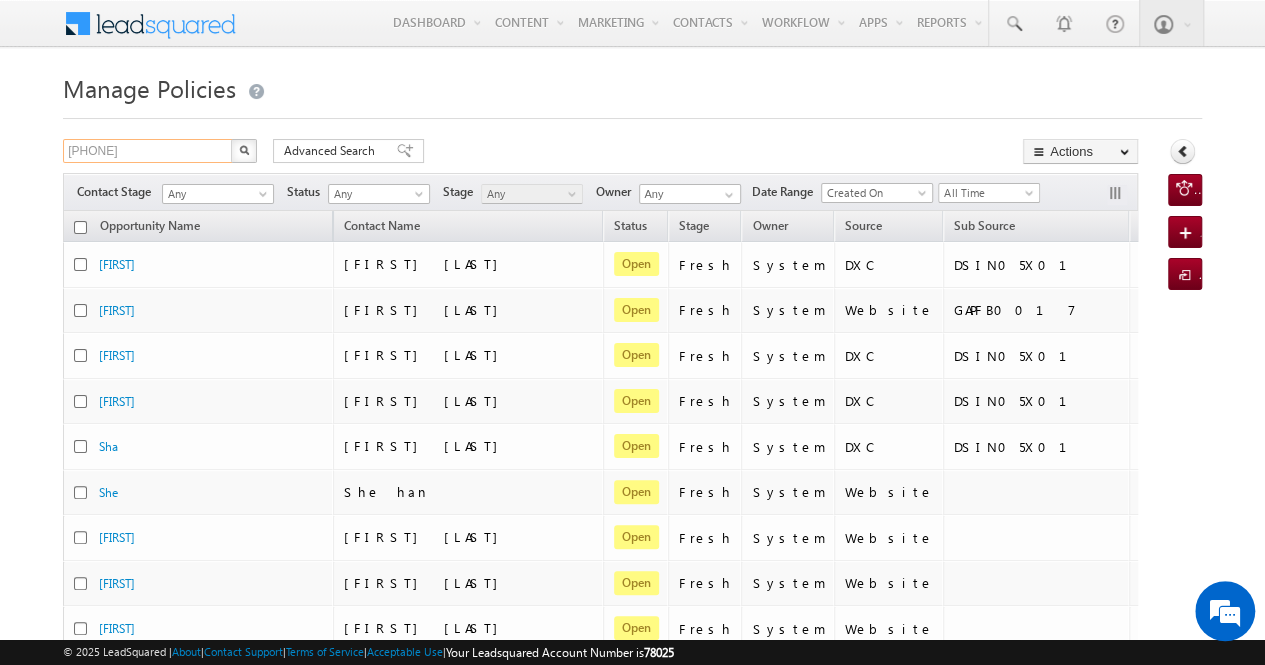 type on "[PHONE]" 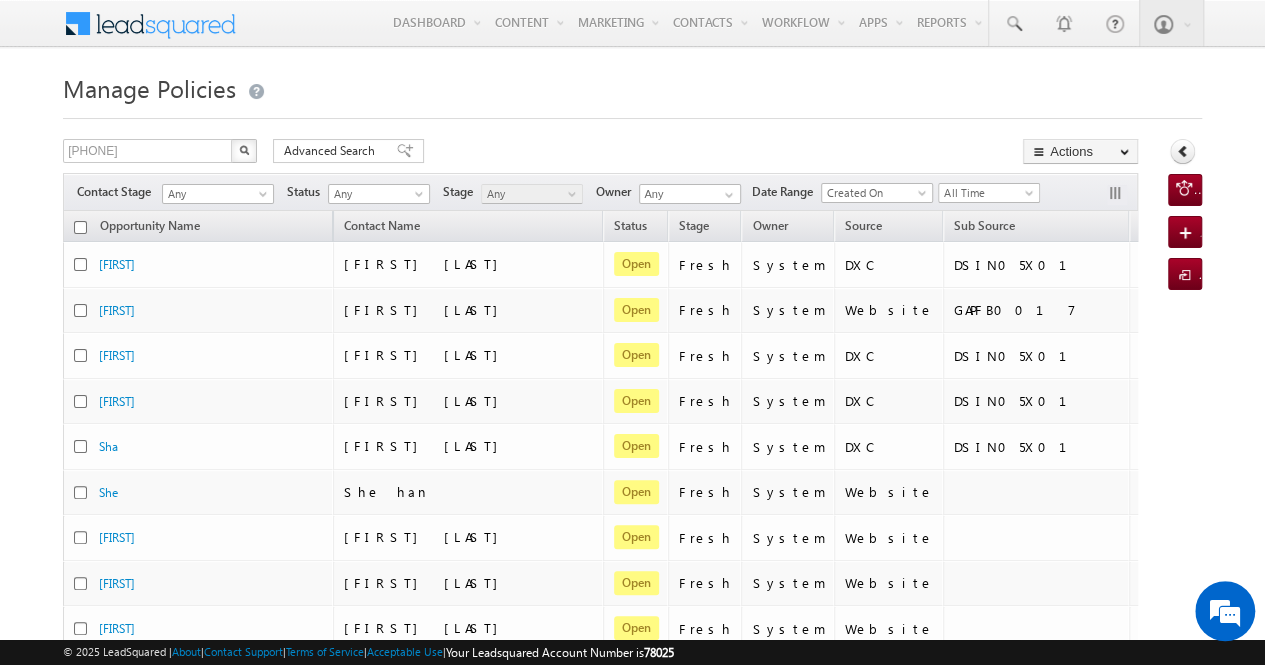 click at bounding box center (244, 151) 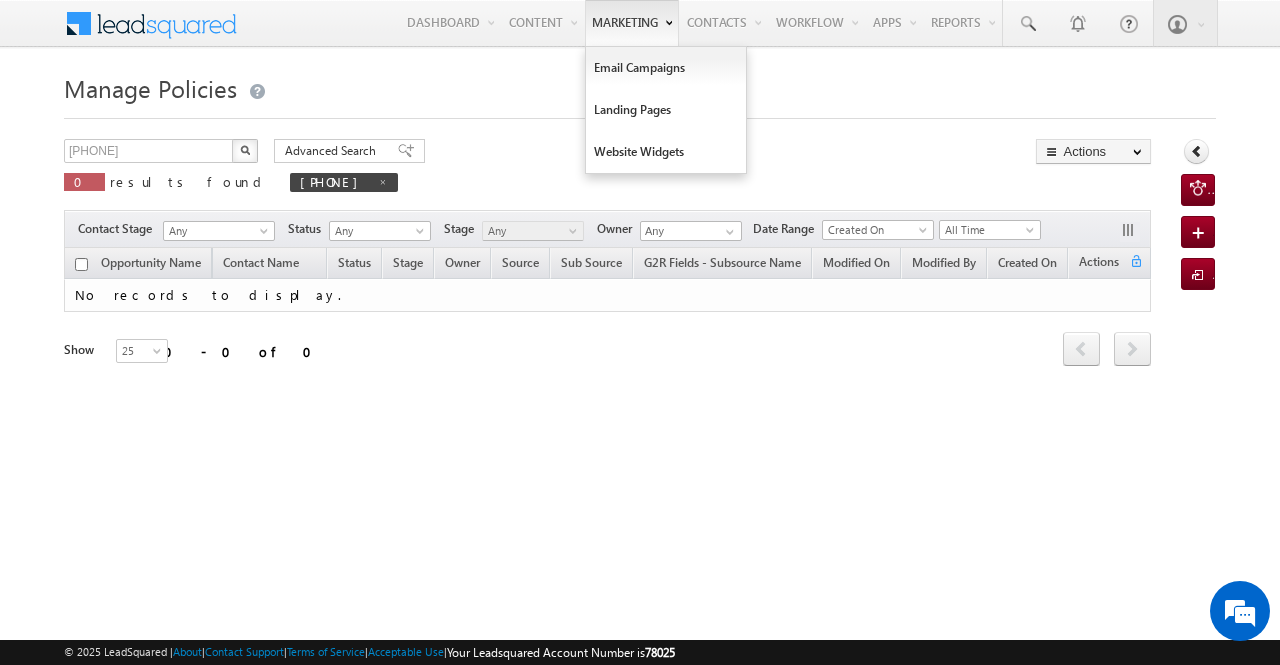 scroll, scrollTop: 0, scrollLeft: 0, axis: both 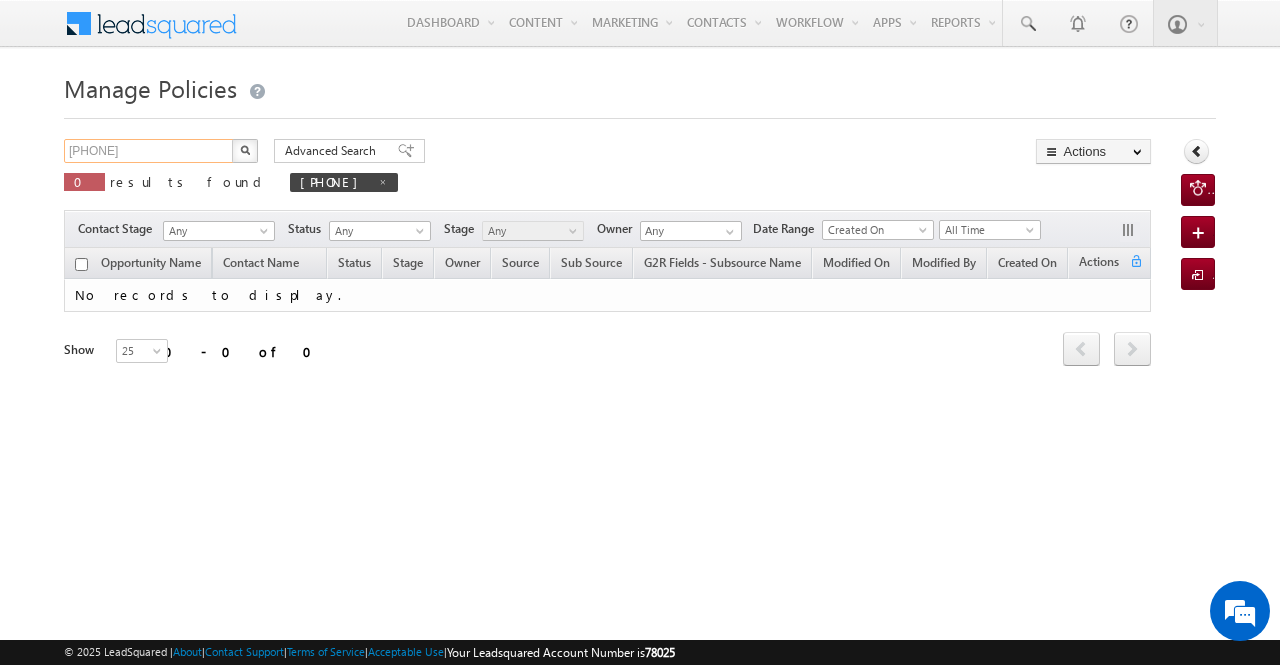 click on "8844503987" at bounding box center [149, 151] 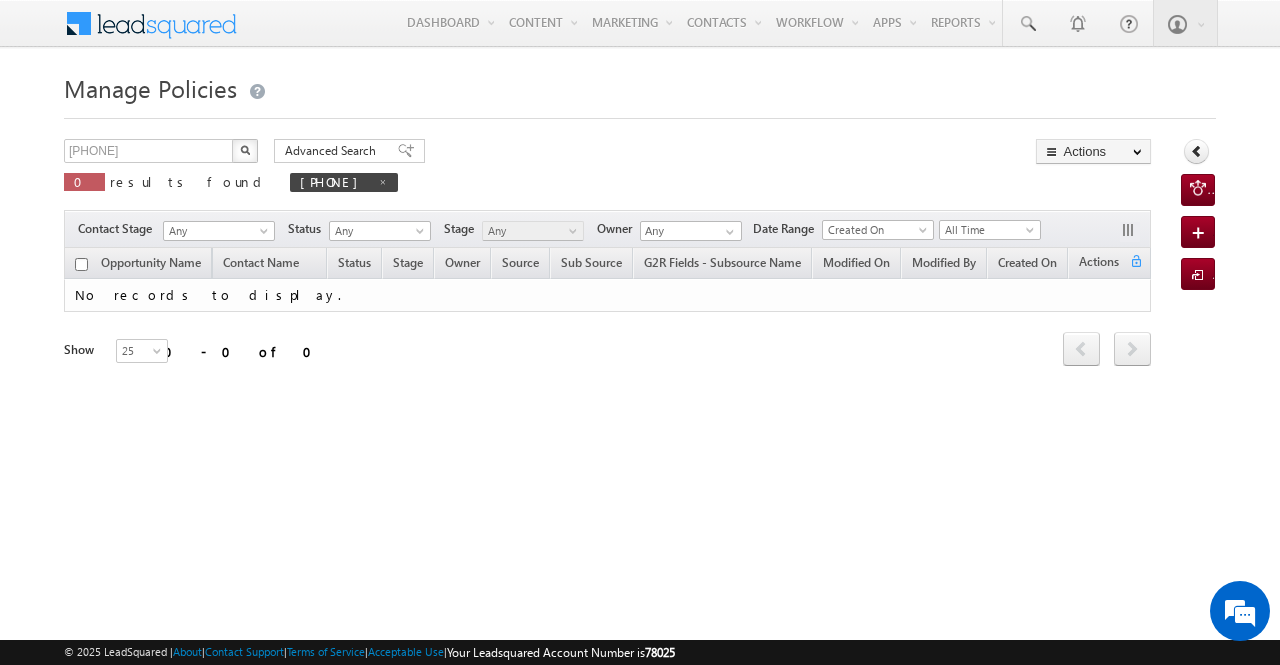click at bounding box center [245, 150] 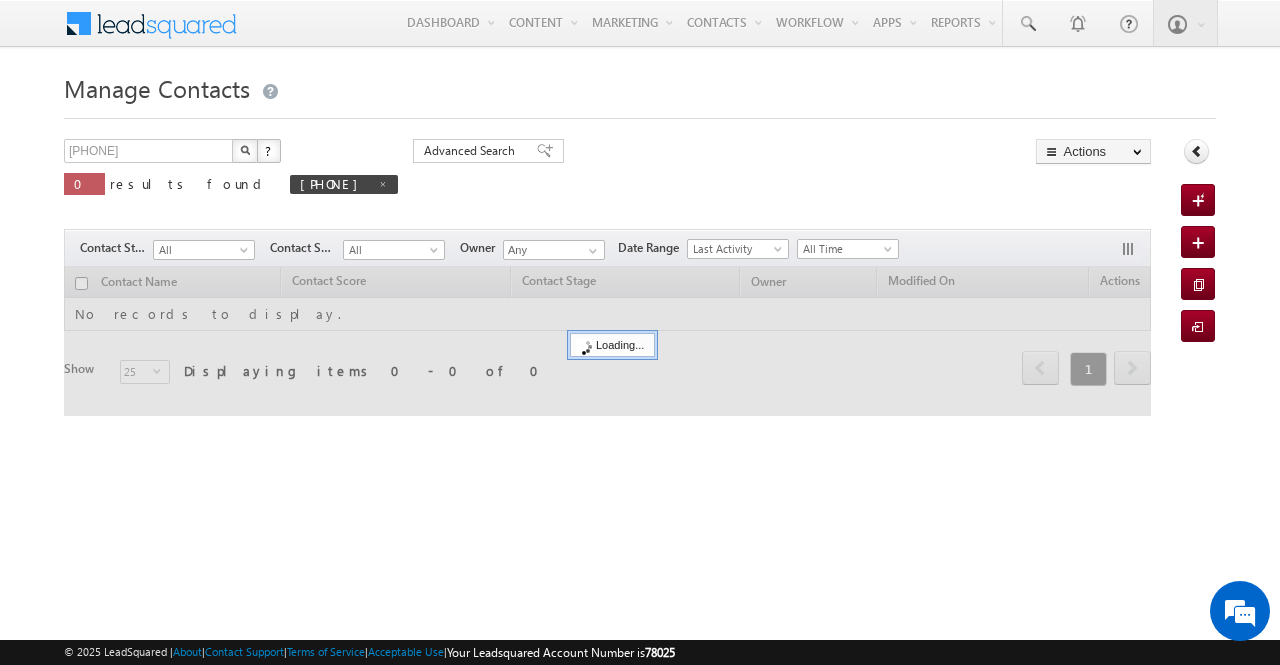 scroll, scrollTop: 0, scrollLeft: 0, axis: both 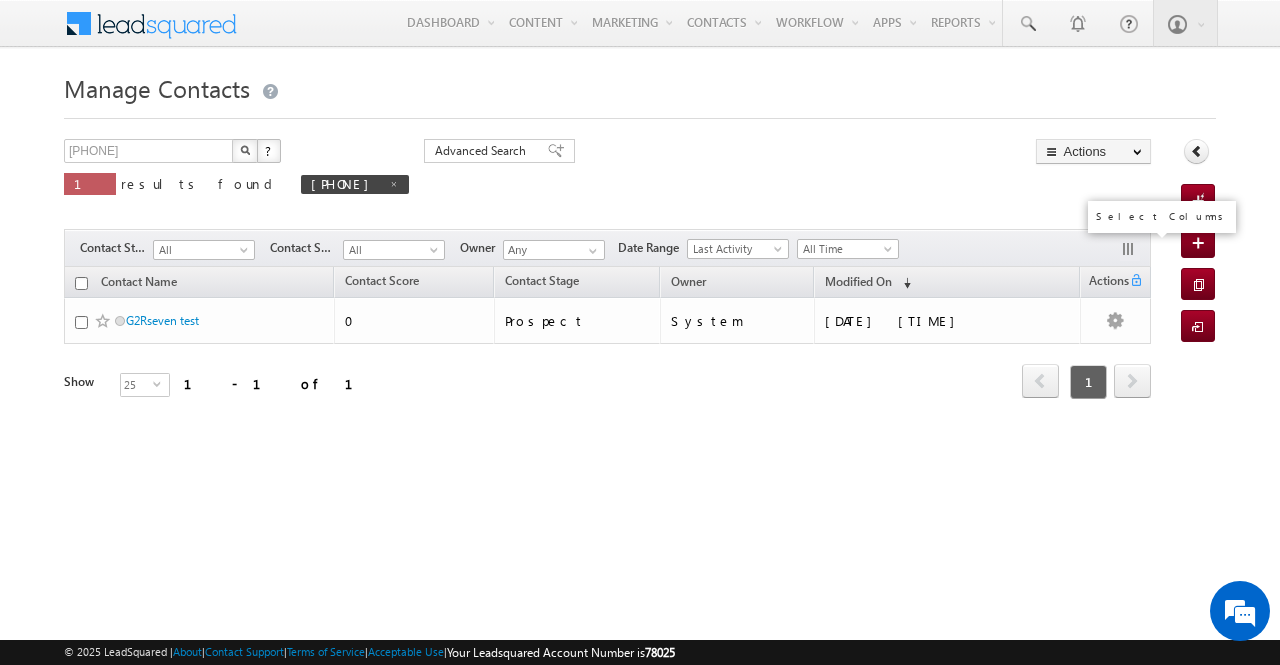 click at bounding box center (1130, 251) 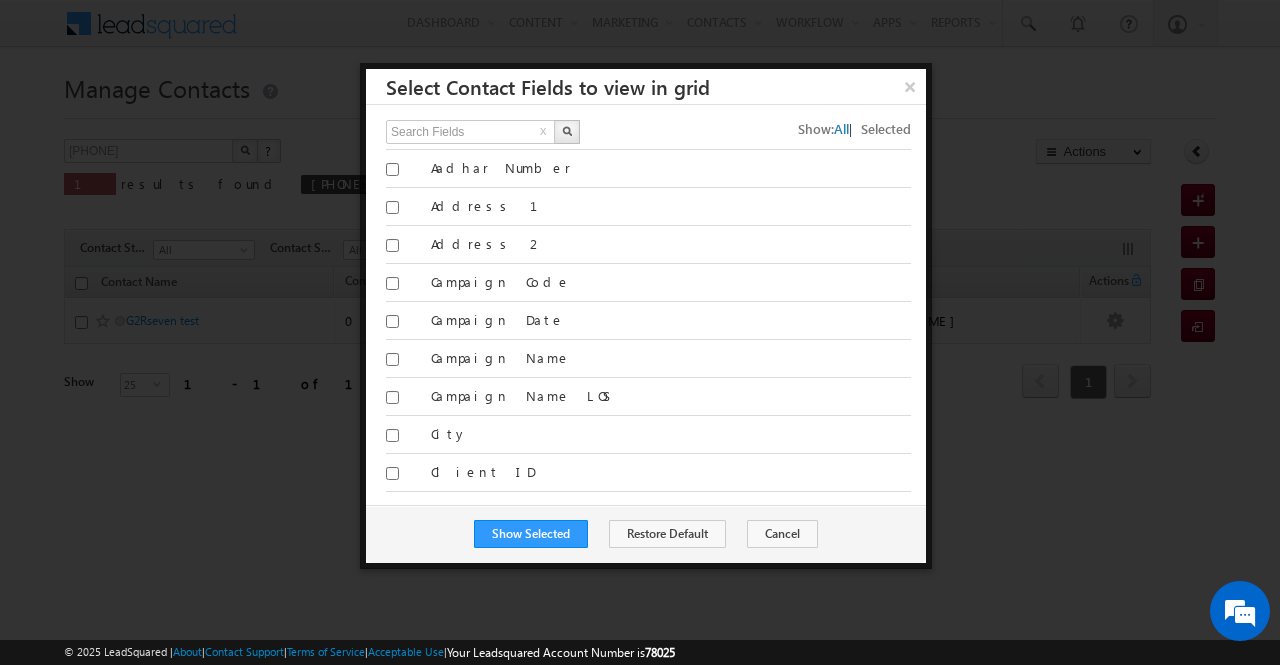 click on "All" at bounding box center (841, 128) 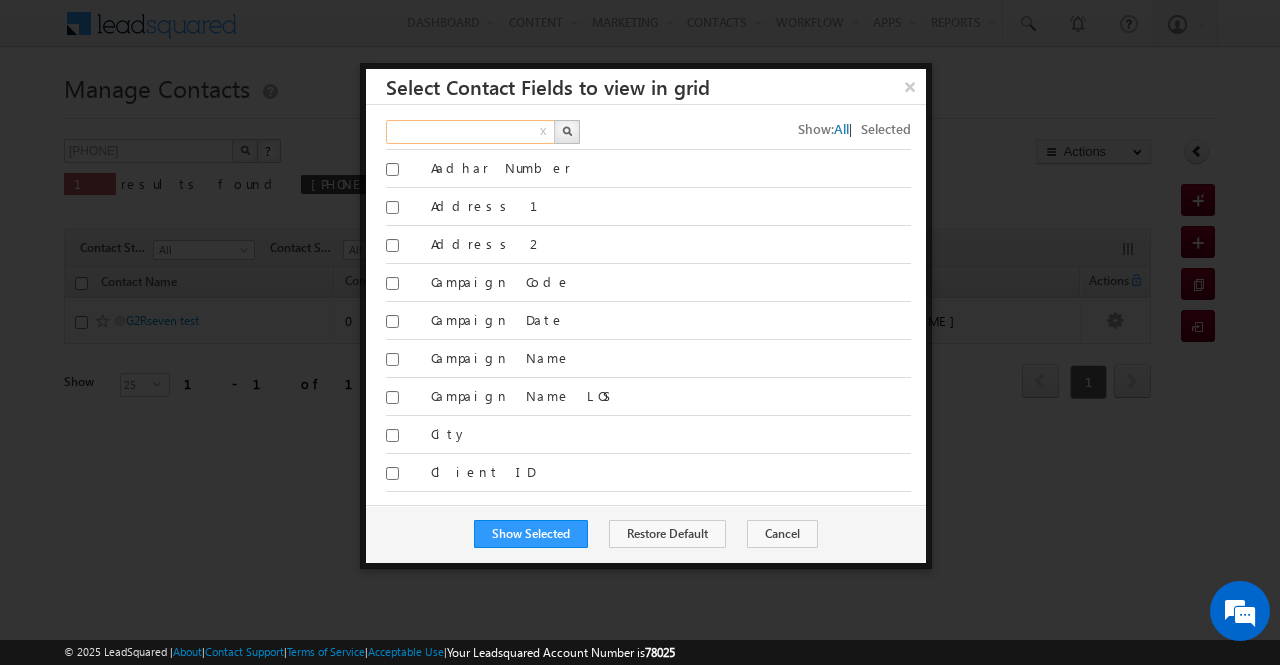 click at bounding box center (471, 132) 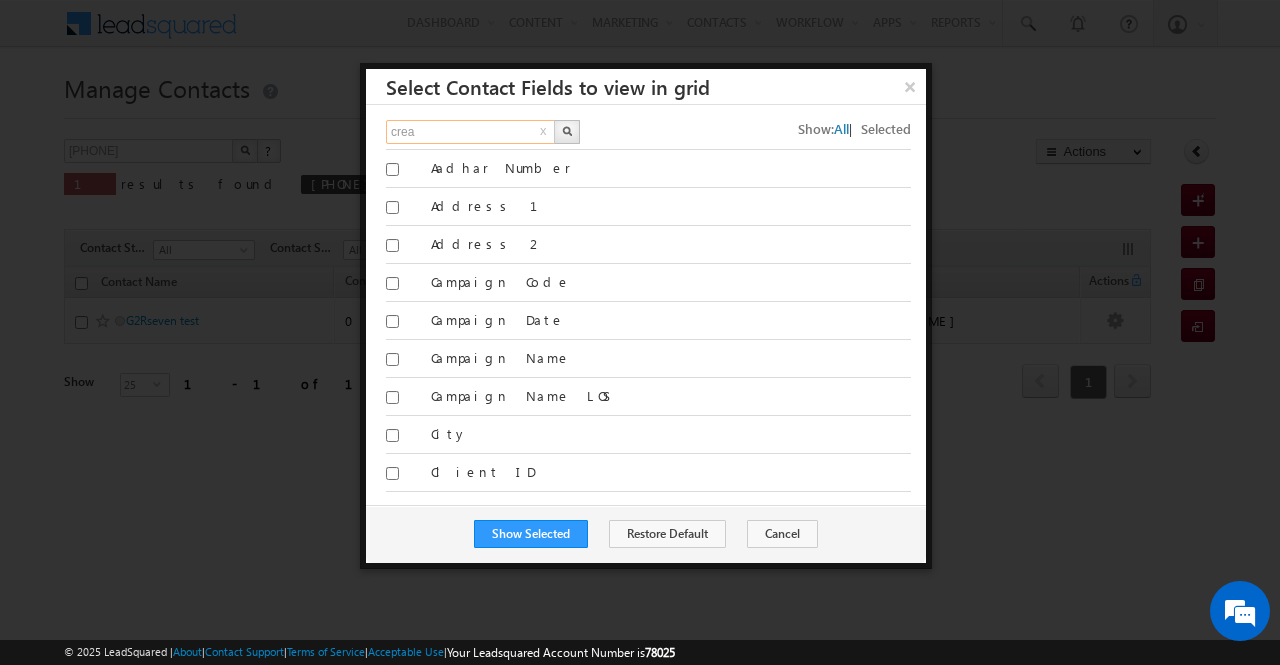 scroll, scrollTop: 0, scrollLeft: 0, axis: both 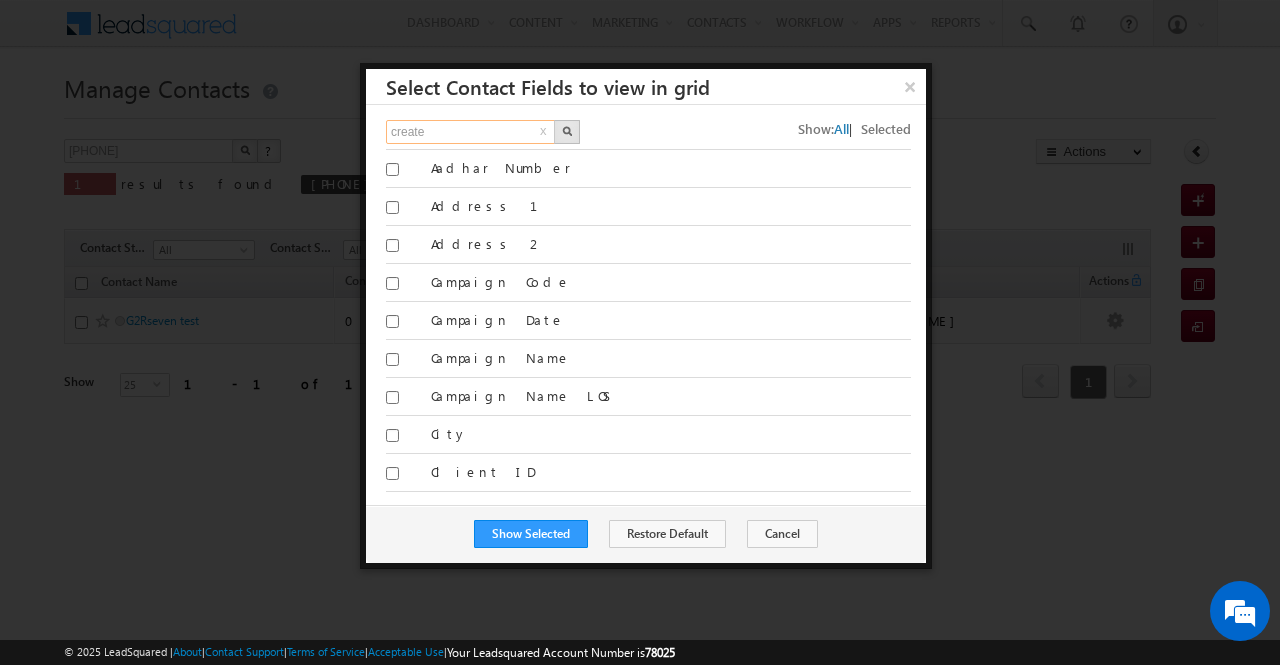 type on "create" 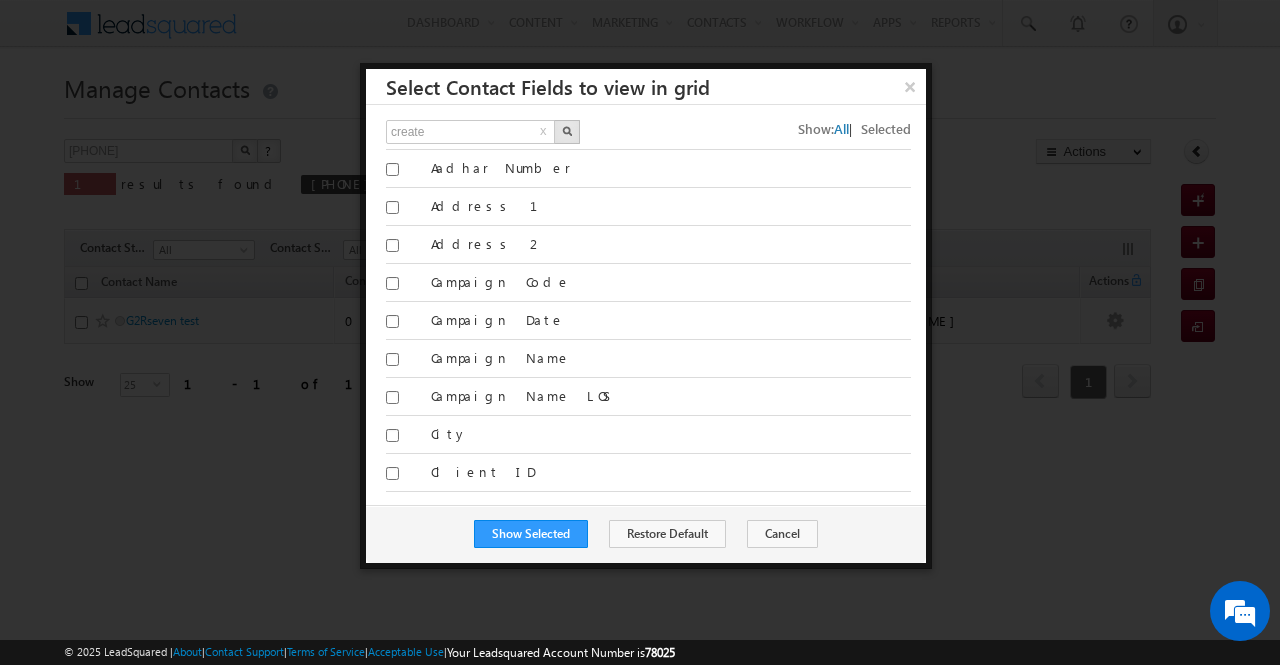 click at bounding box center (567, 131) 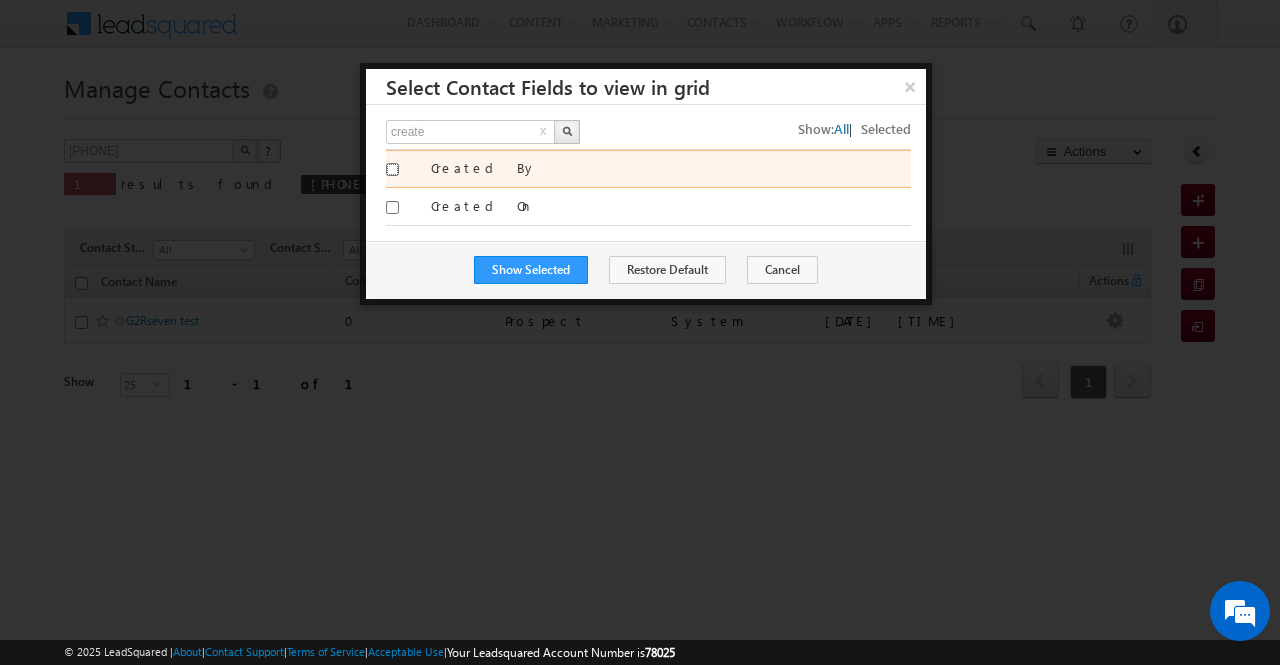click on "Created By" at bounding box center (392, 169) 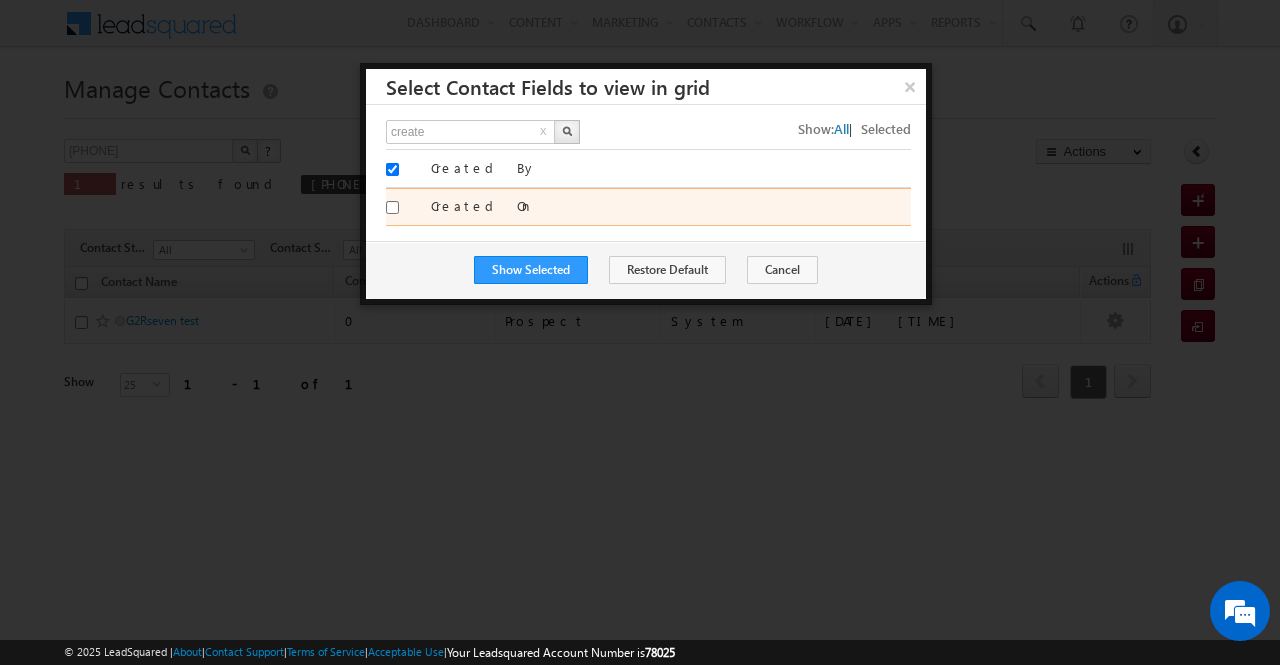 click at bounding box center [401, 211] 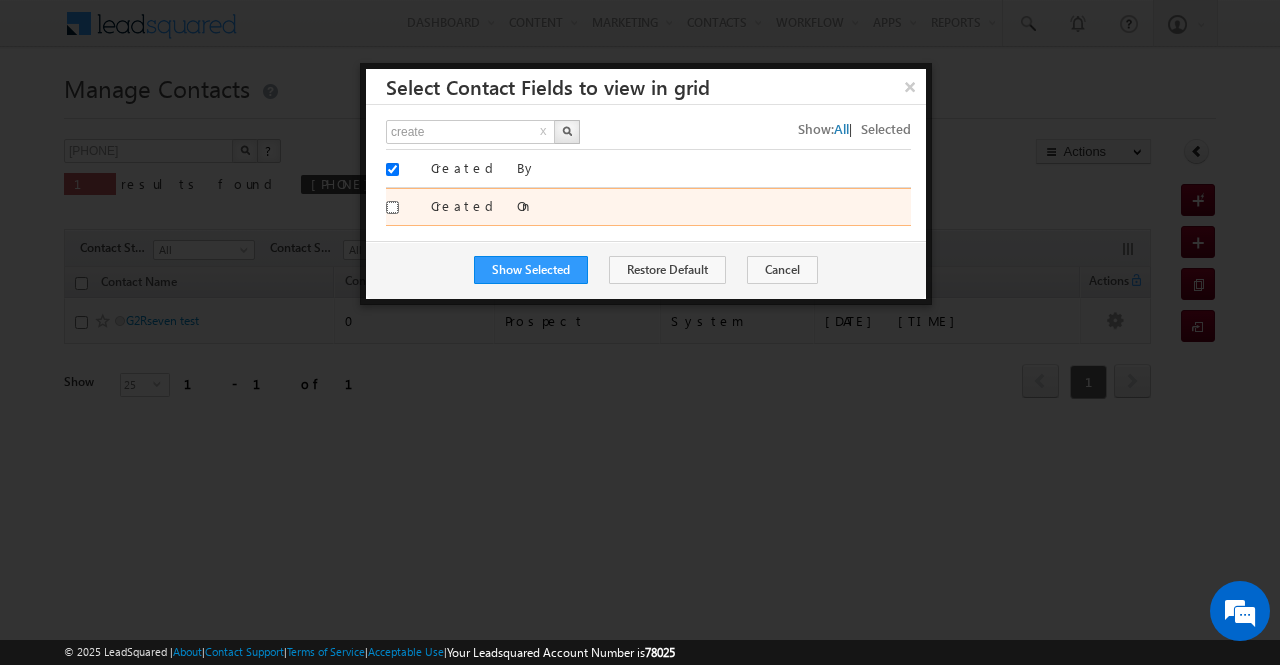 click on "Created On" at bounding box center [392, 207] 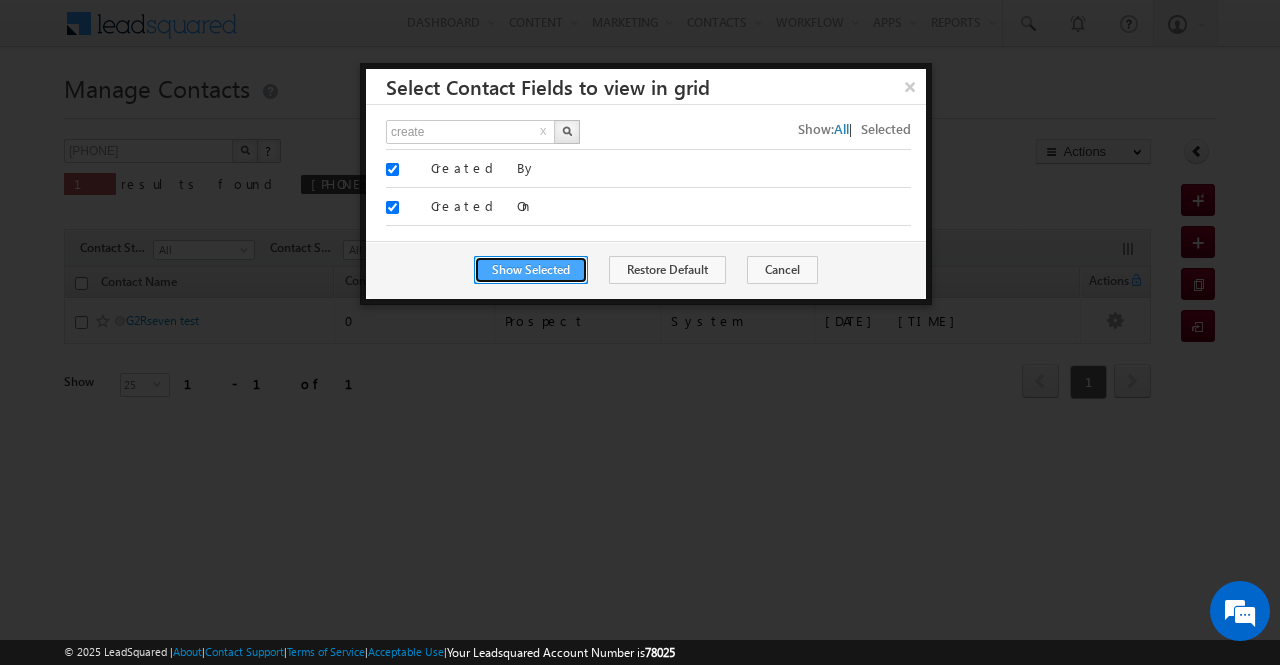 click on "Show Selected" at bounding box center [531, 270] 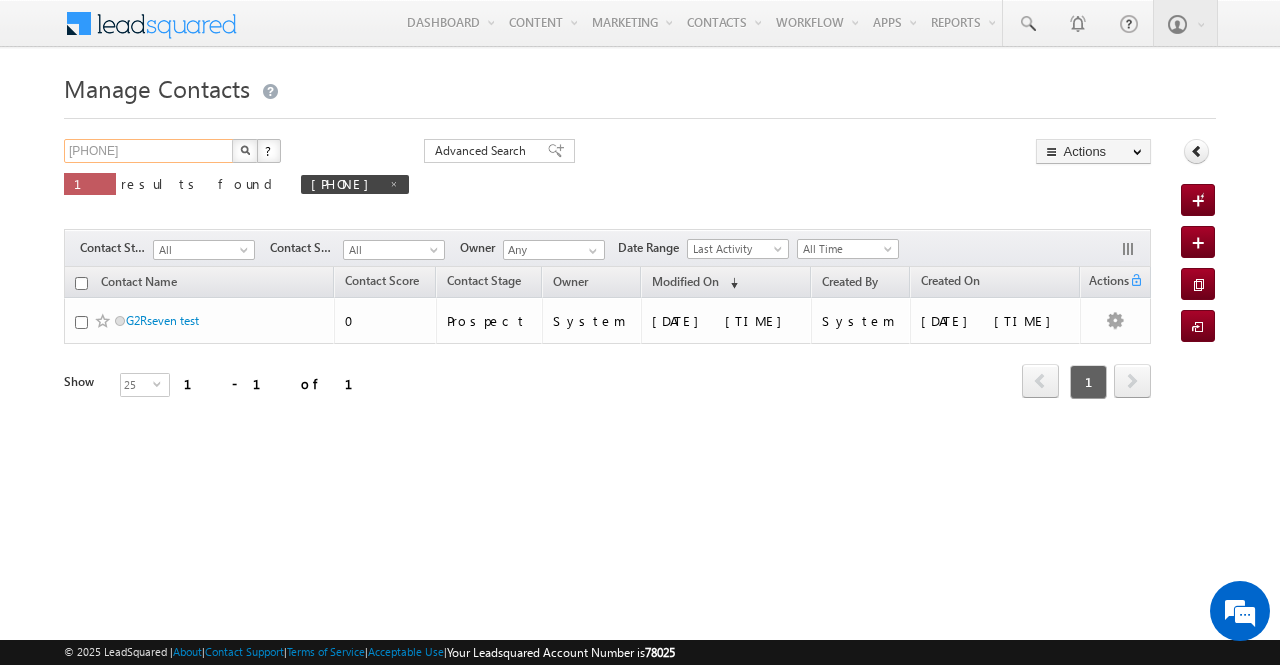 click on "8844503987" at bounding box center [149, 151] 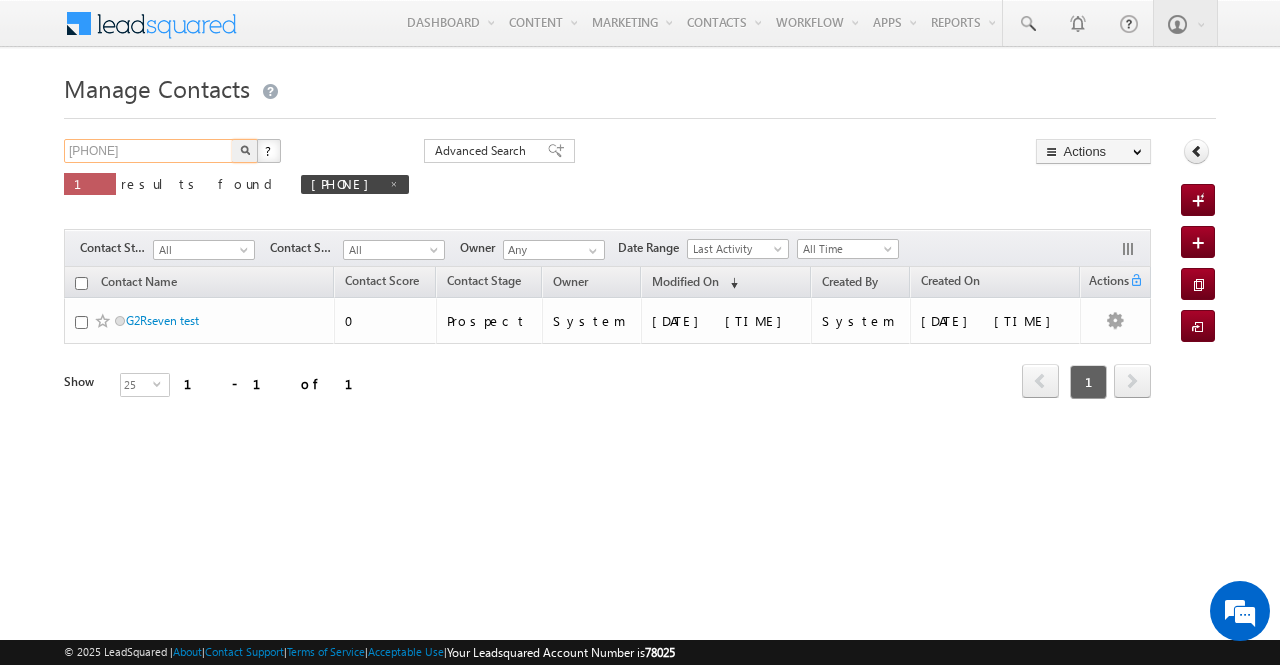 click on "8844503987" at bounding box center (149, 151) 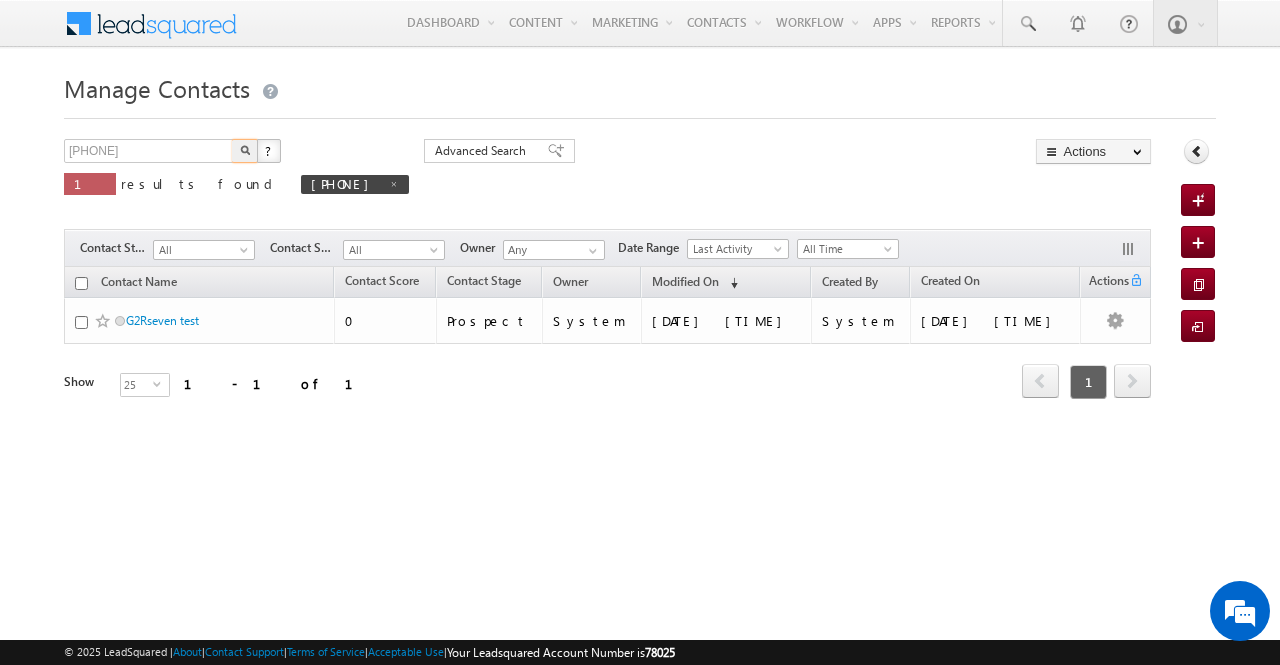 click at bounding box center (245, 150) 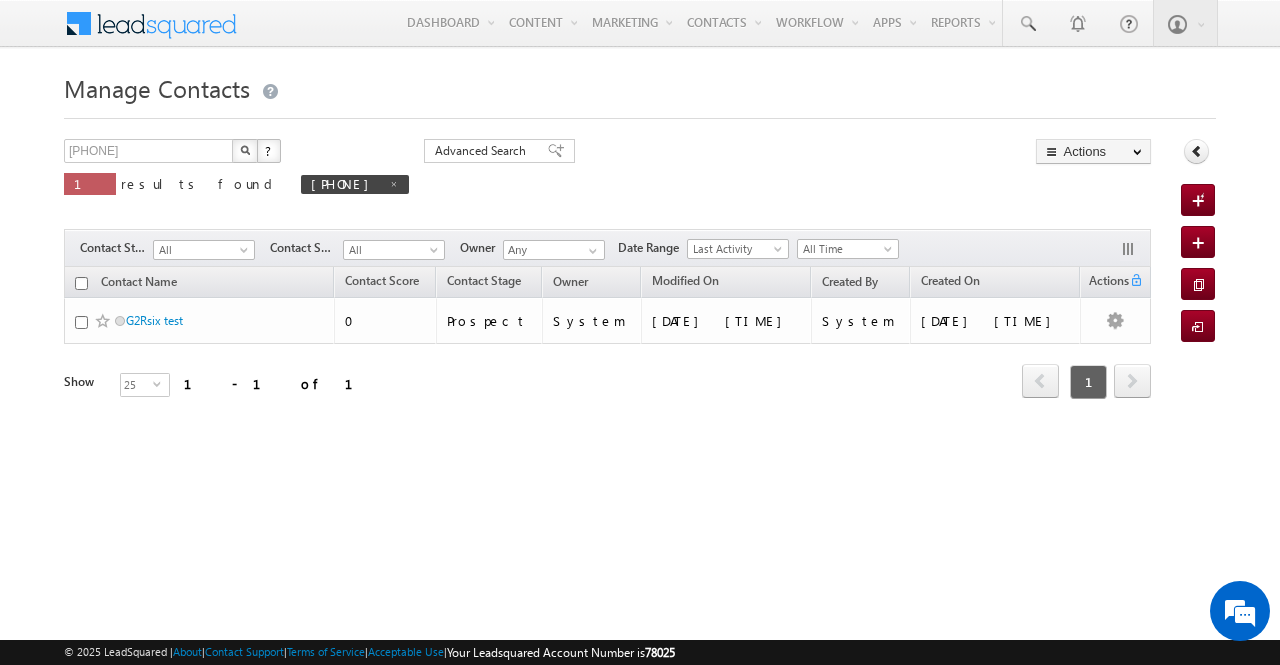 click at bounding box center [245, 150] 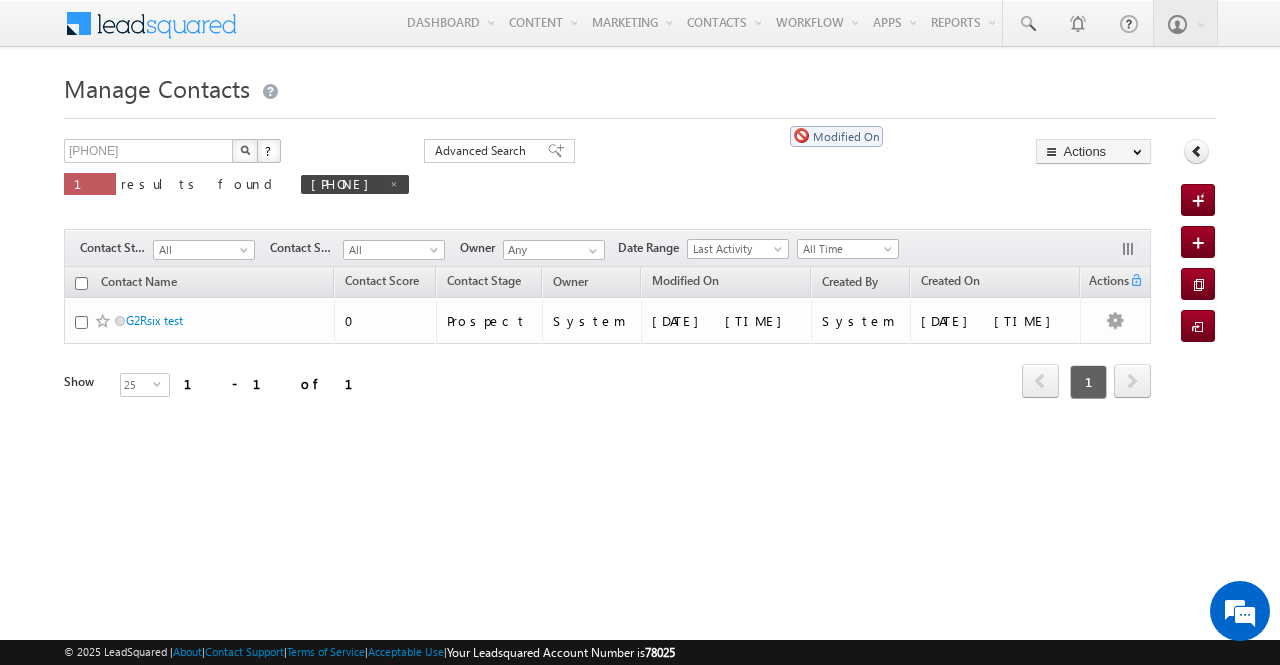 drag, startPoint x: 723, startPoint y: 283, endPoint x: 780, endPoint y: 116, distance: 176.45963 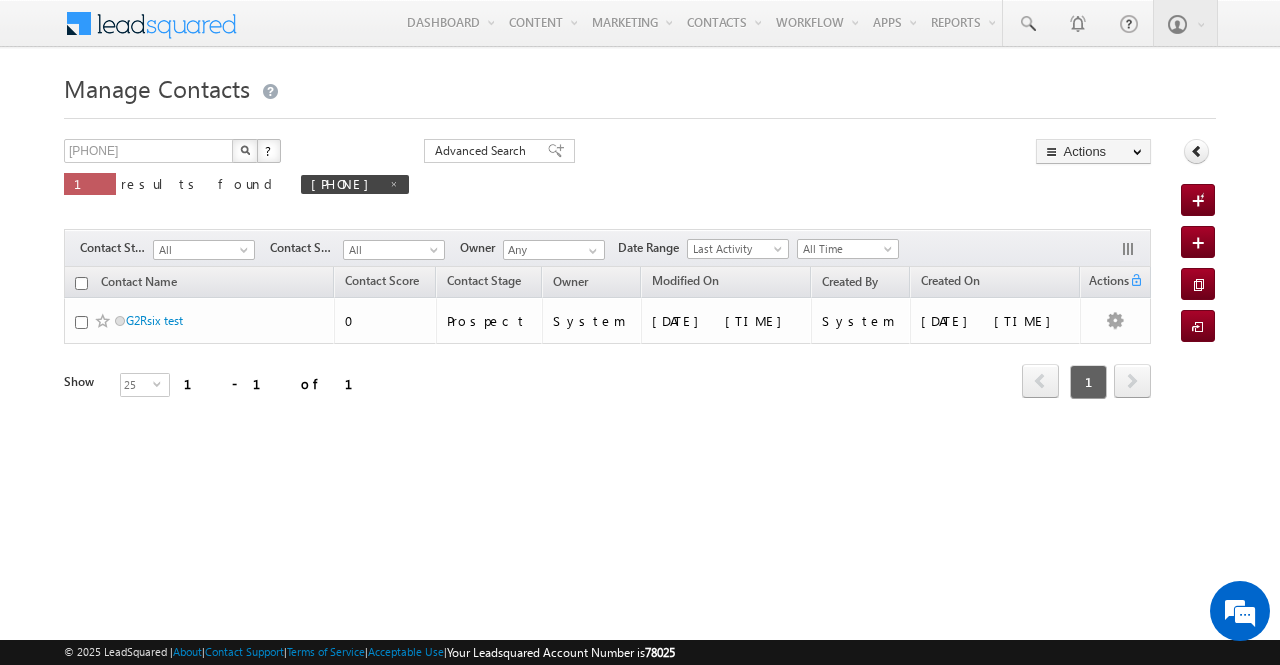 drag, startPoint x: 671, startPoint y: 282, endPoint x: 851, endPoint y: 121, distance: 241.4974 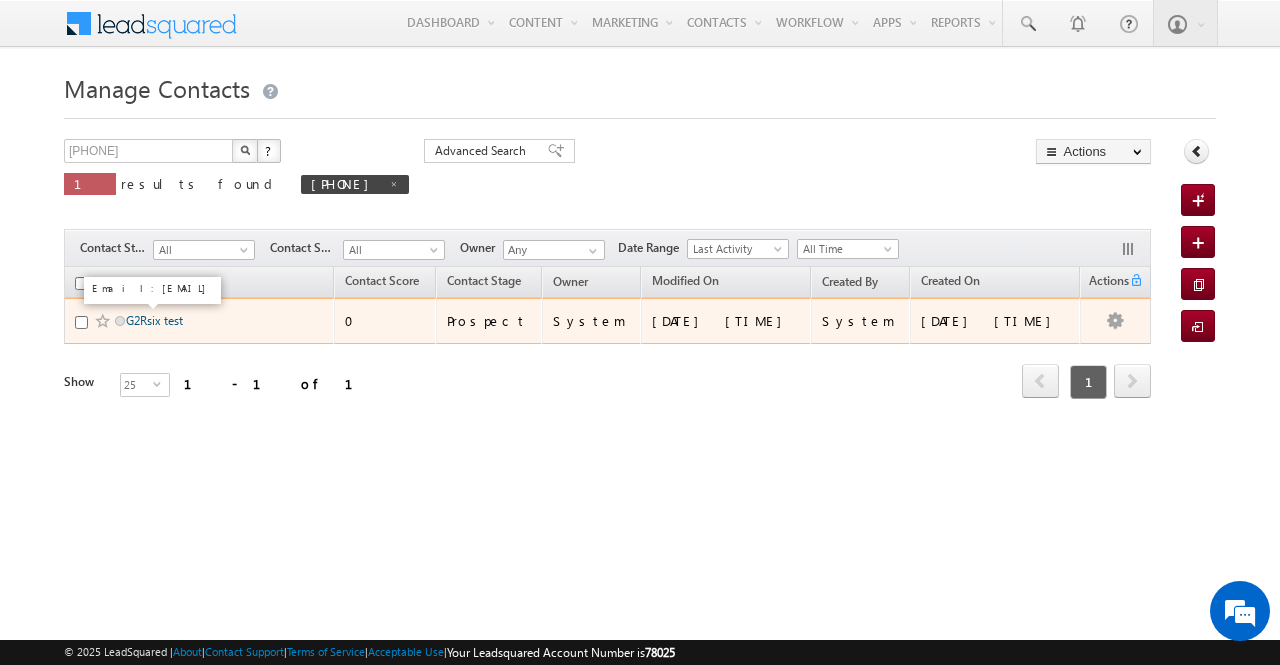 click on "G2Rsix test" at bounding box center (154, 320) 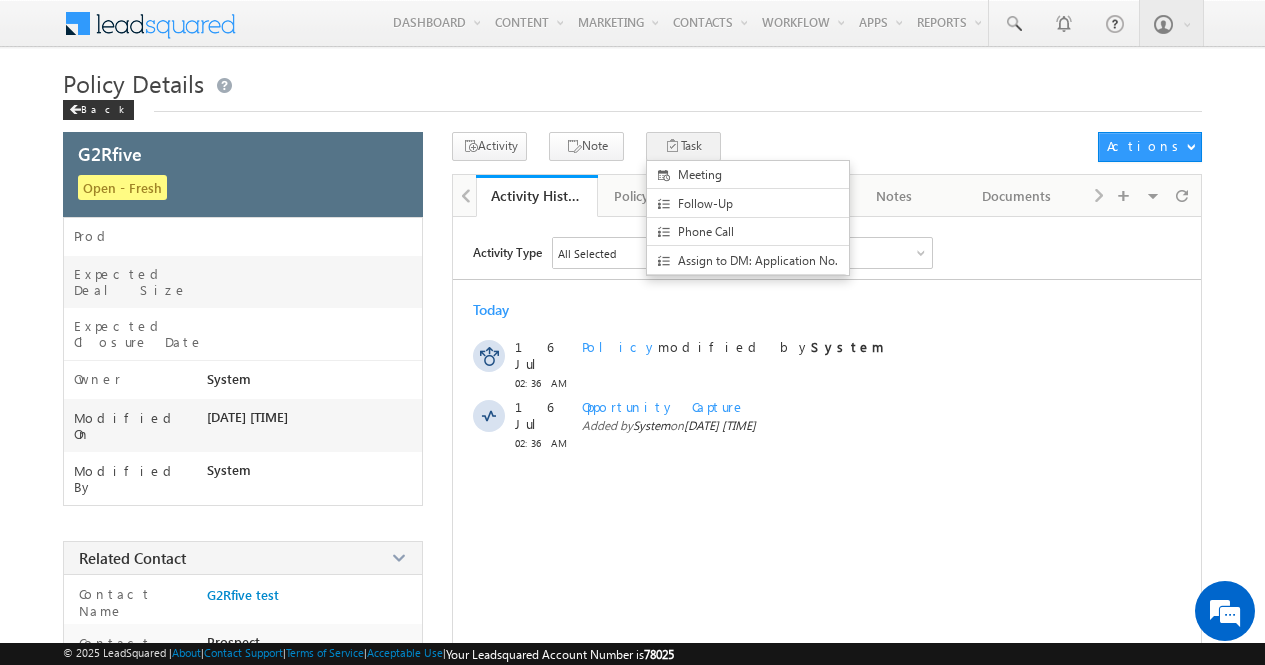 scroll, scrollTop: 144, scrollLeft: 0, axis: vertical 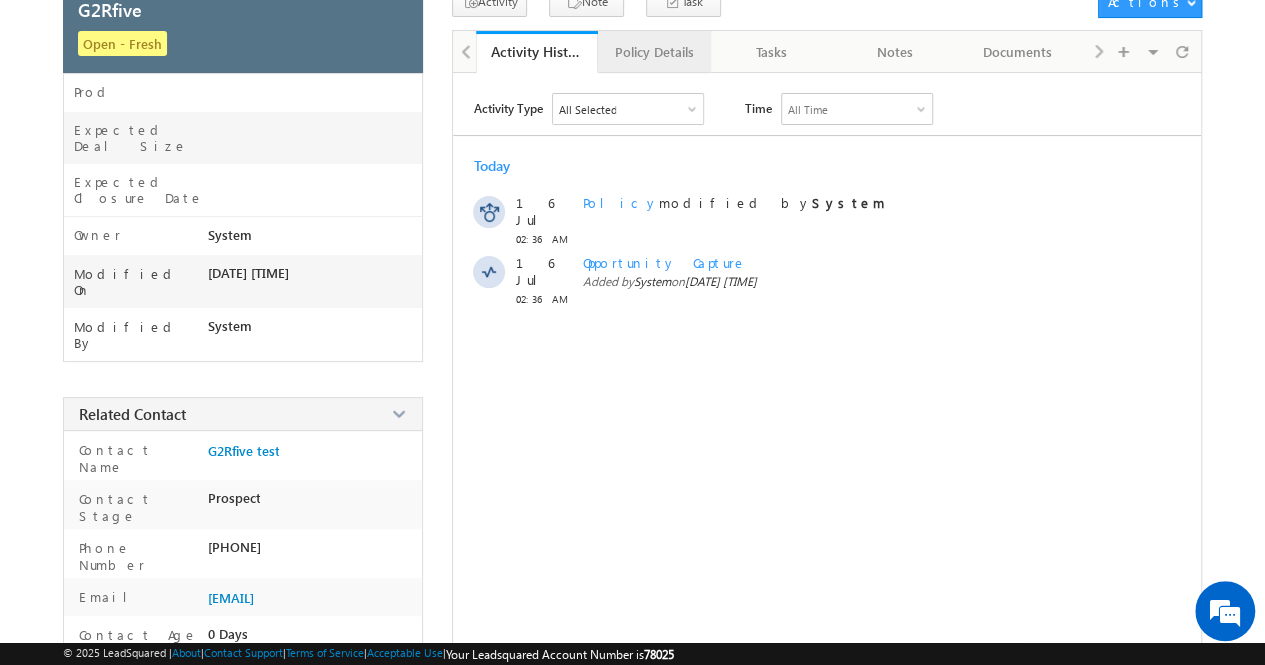 click on "Policy Details" at bounding box center [653, 52] 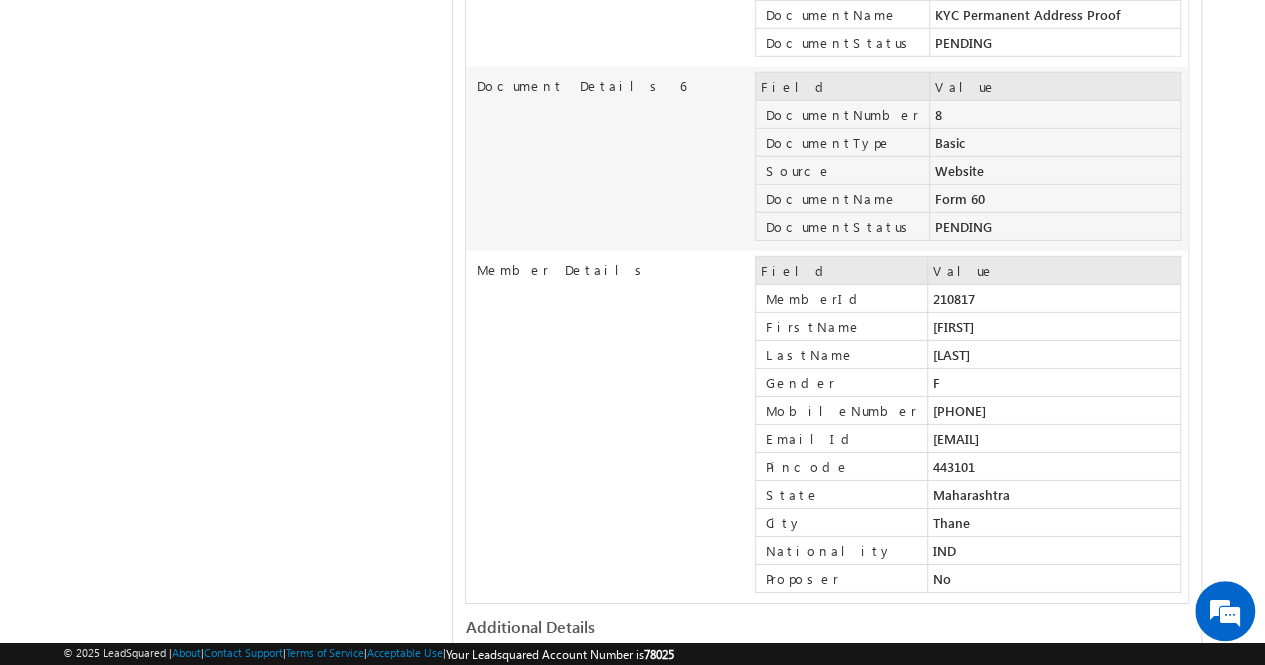 scroll, scrollTop: 3089, scrollLeft: 0, axis: vertical 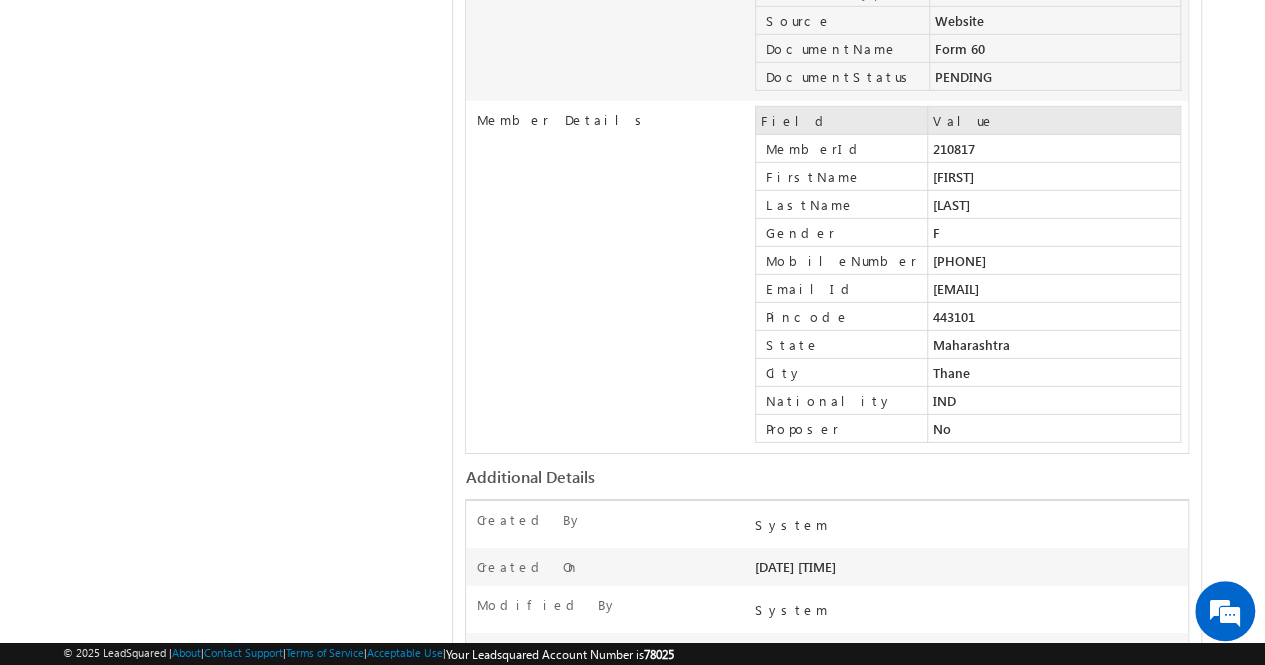 drag, startPoint x: 909, startPoint y: 496, endPoint x: 474, endPoint y: 506, distance: 435.11493 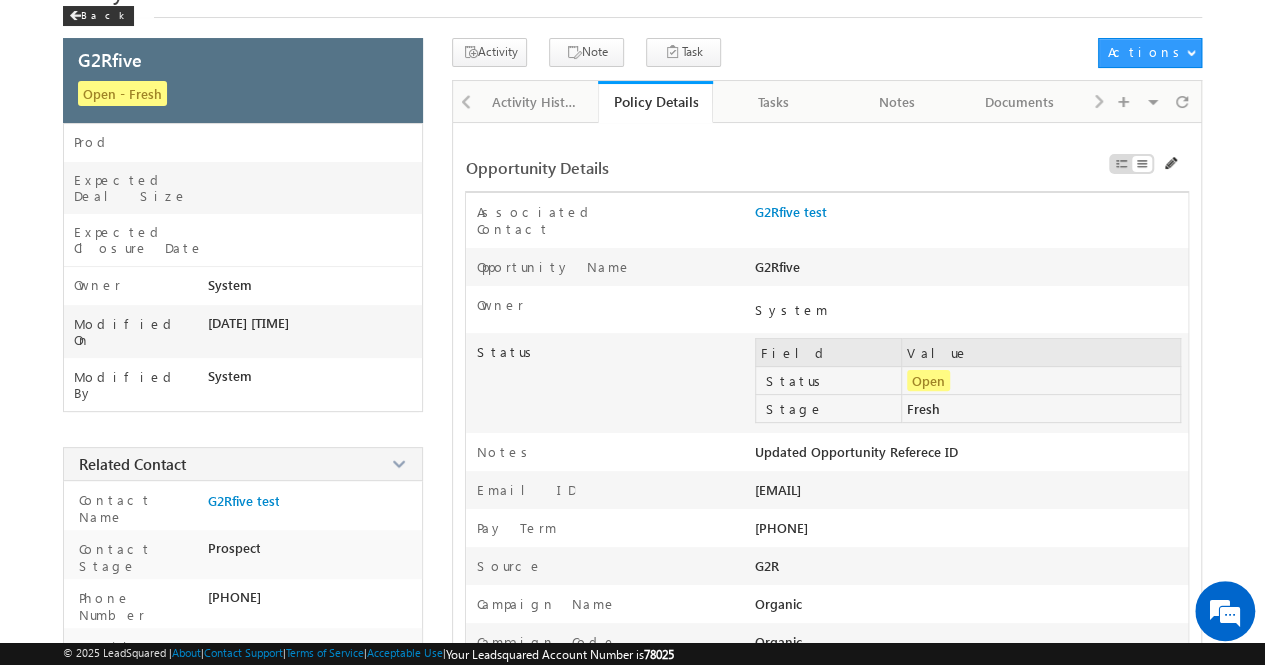 scroll, scrollTop: 0, scrollLeft: 0, axis: both 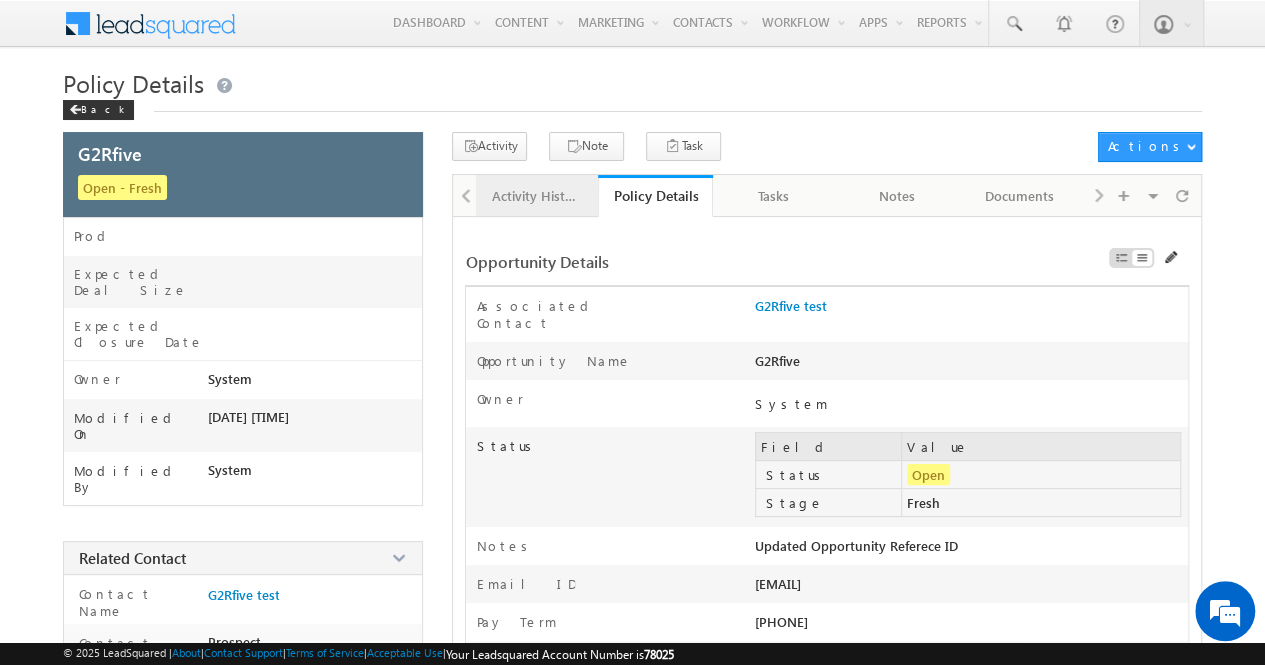 click on "Activity History" at bounding box center [536, 196] 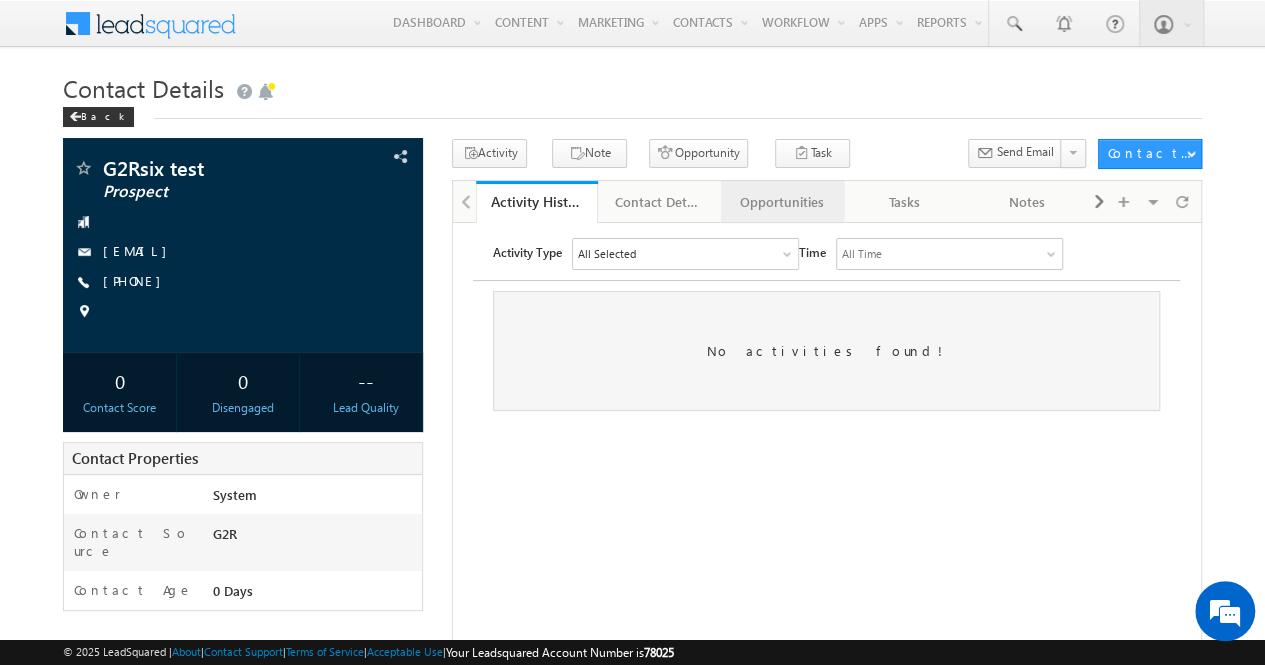 scroll, scrollTop: 0, scrollLeft: 0, axis: both 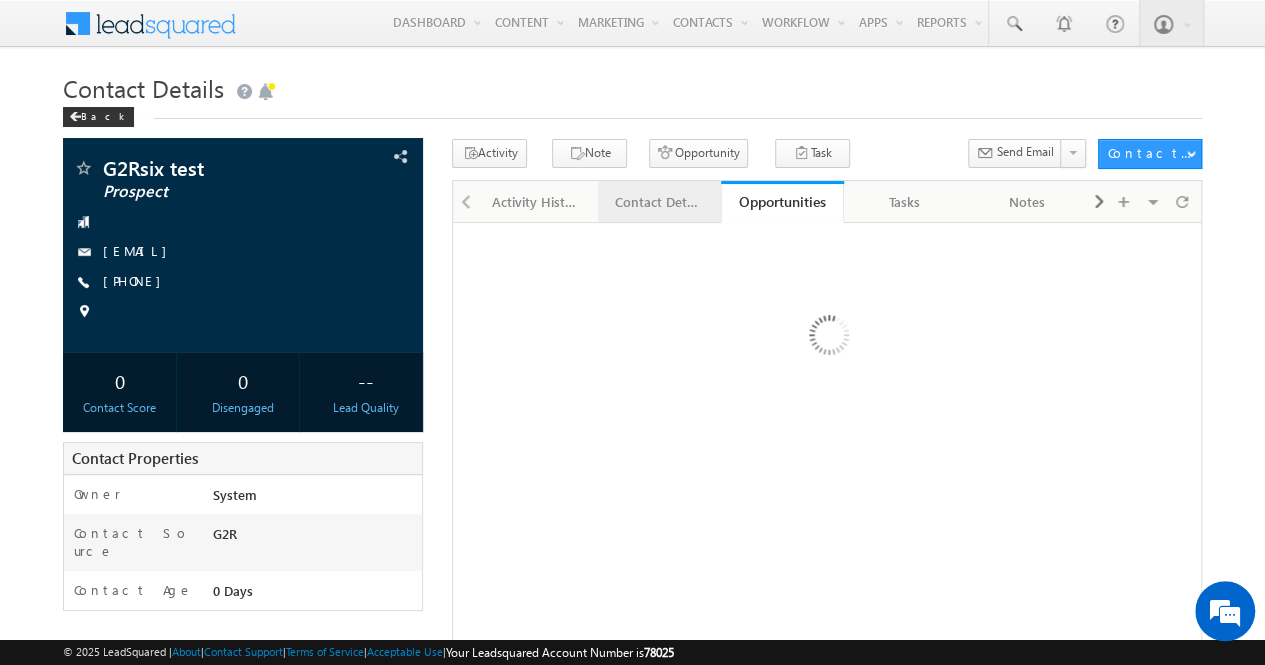 click on "Contact Details" at bounding box center (658, 202) 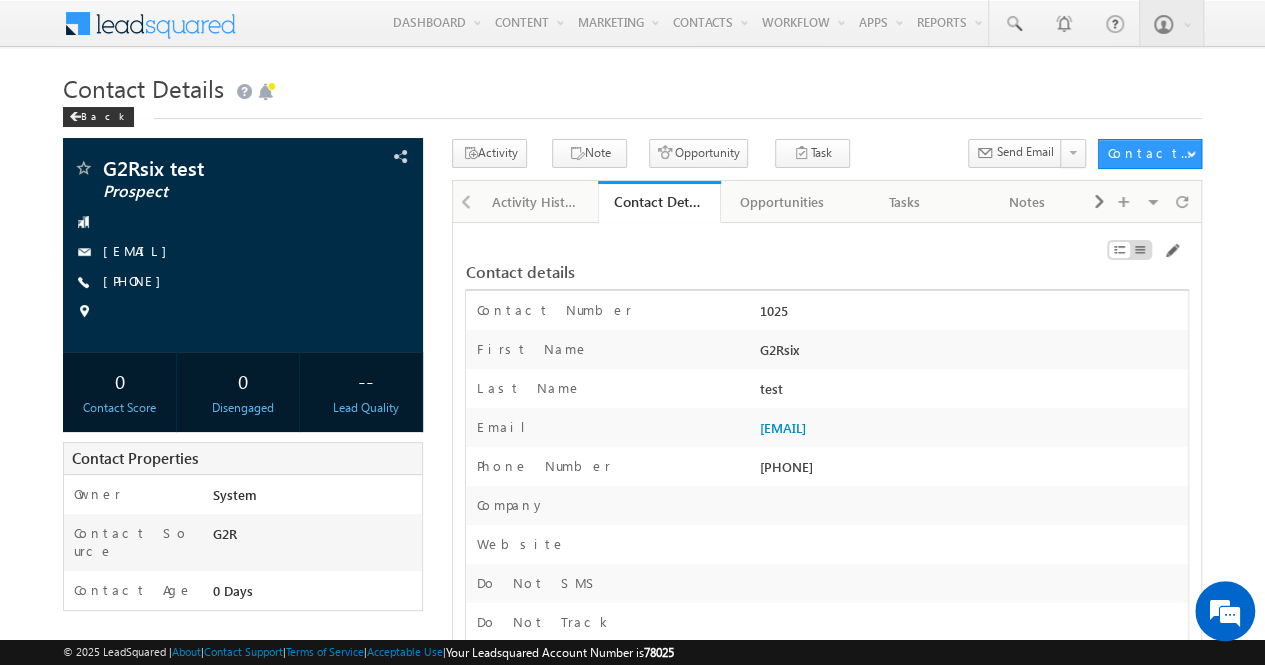 scroll, scrollTop: 0, scrollLeft: 0, axis: both 